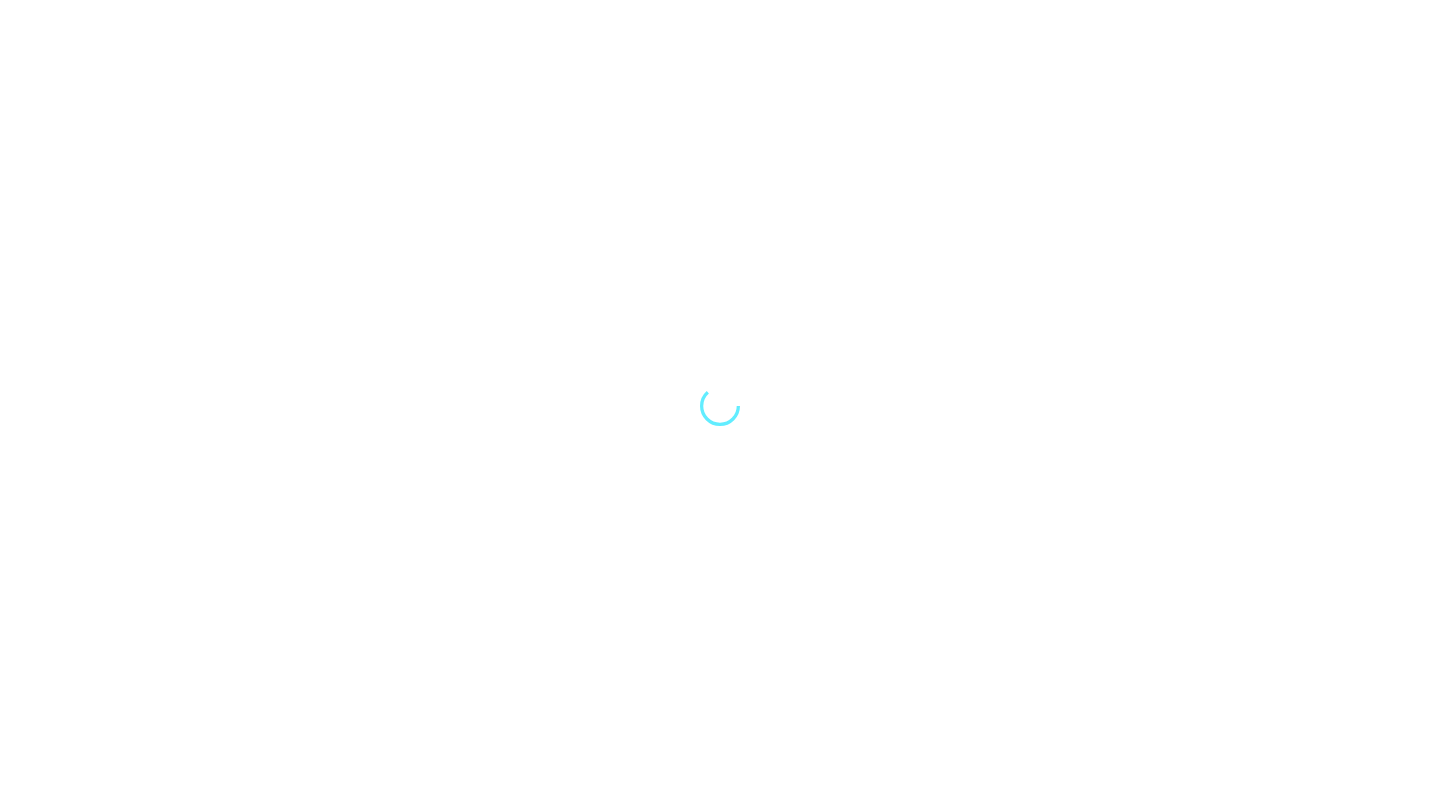 scroll, scrollTop: 0, scrollLeft: 0, axis: both 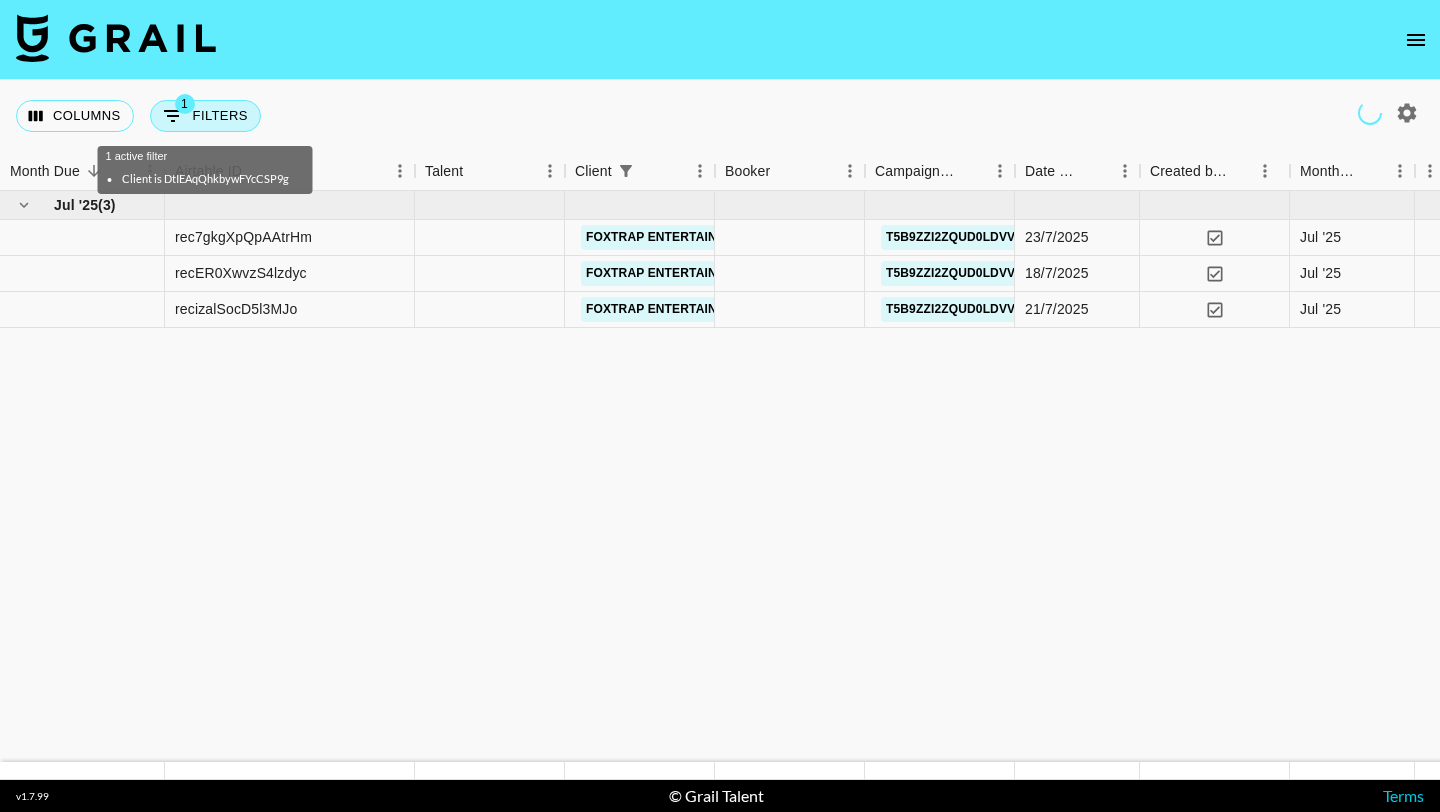 click on "1 Filters" at bounding box center (205, 116) 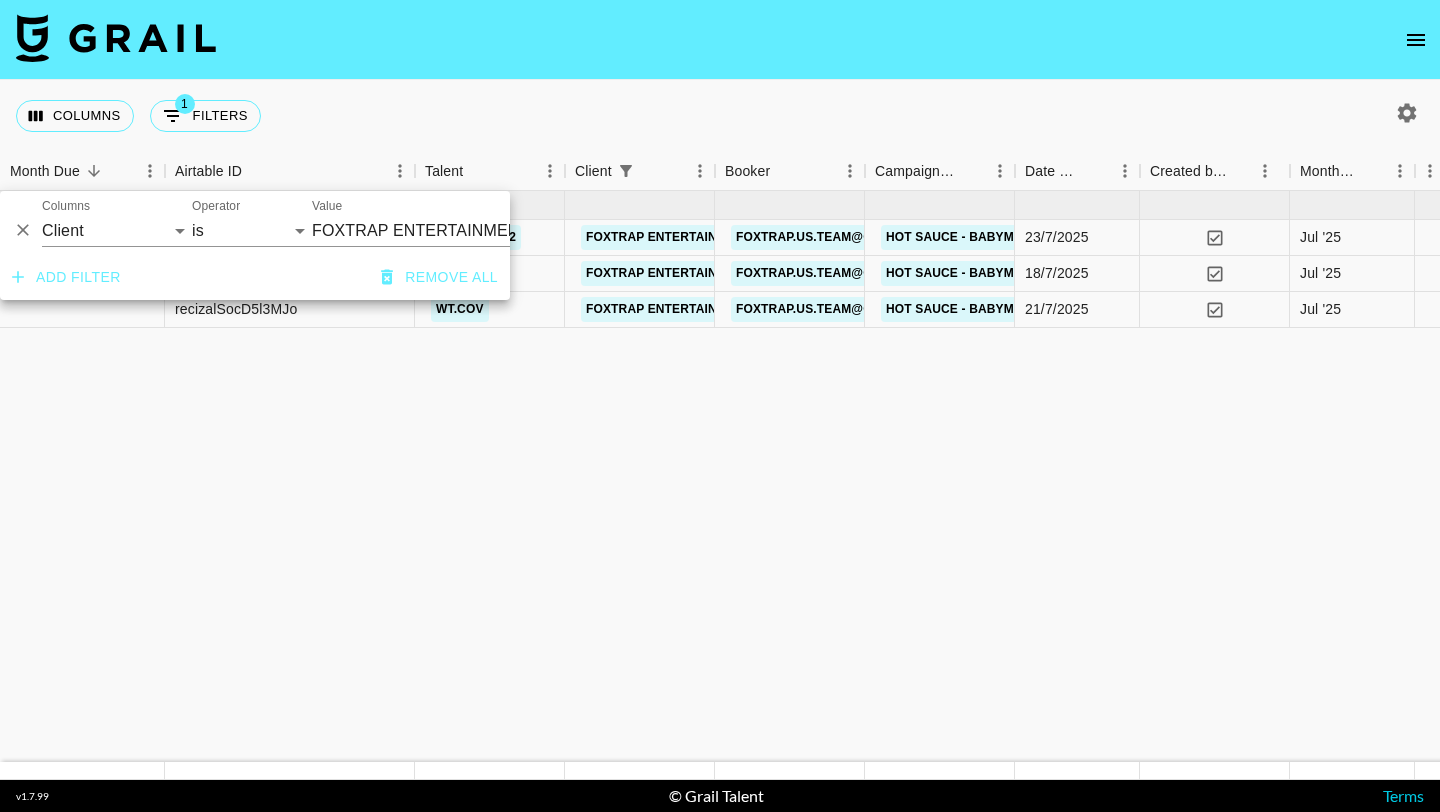 click on "FOXTRAP ENTERTAINMENT Co., Ltd." at bounding box center (434, 230) 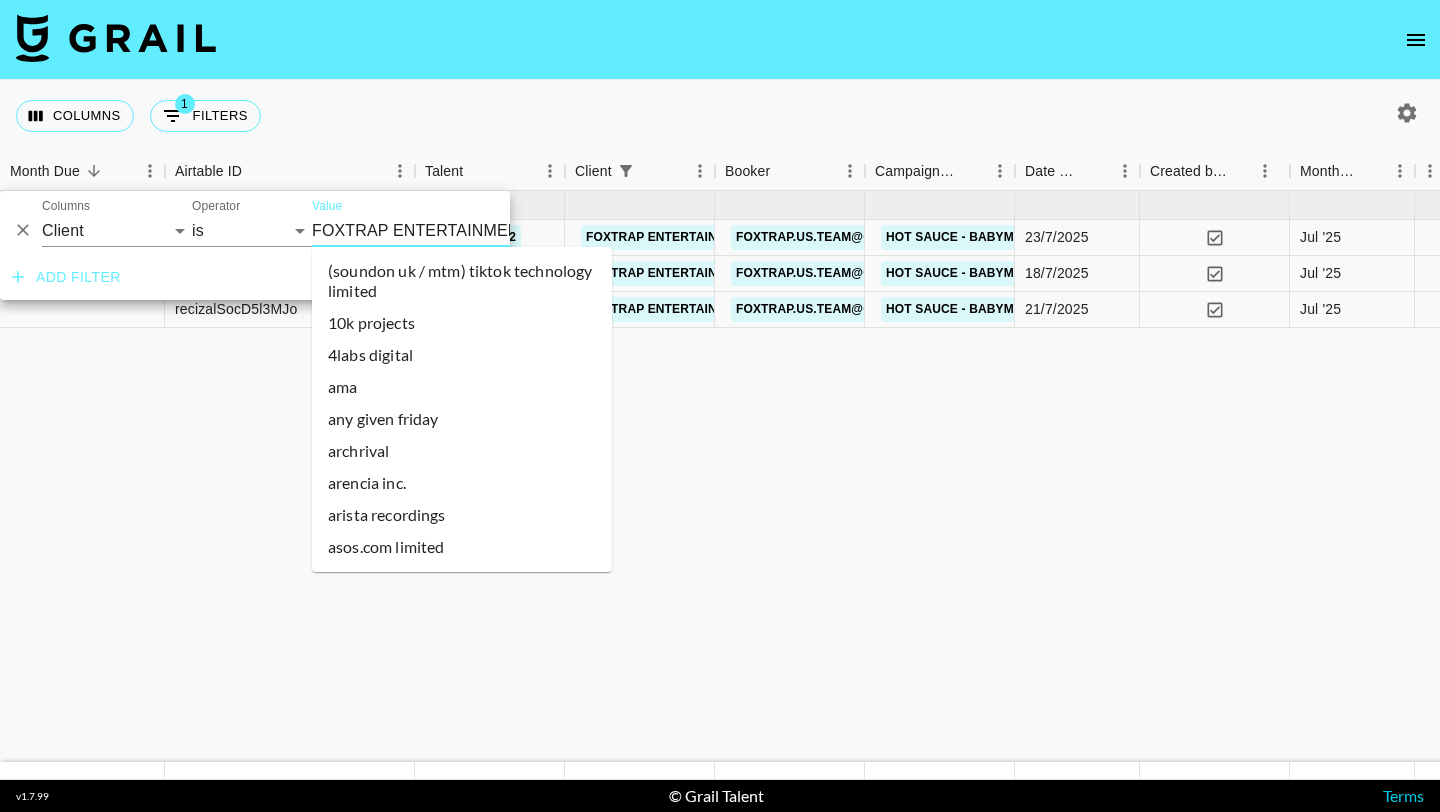 click on "FOXTRAP ENTERTAINMENT Co., Ltd." at bounding box center [434, 230] 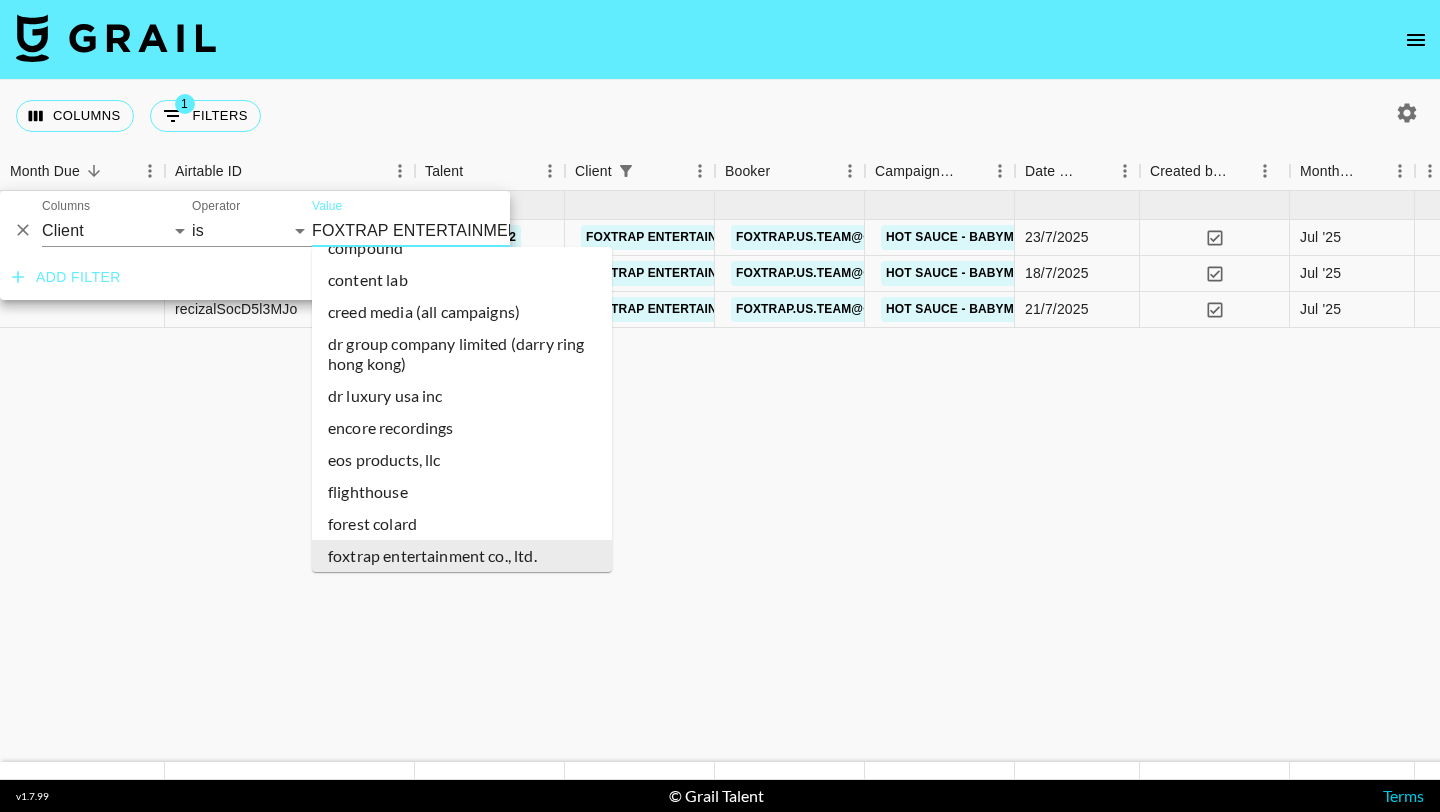 click on "FOXTRAP ENTERTAINMENT Co., Ltd." at bounding box center (434, 230) 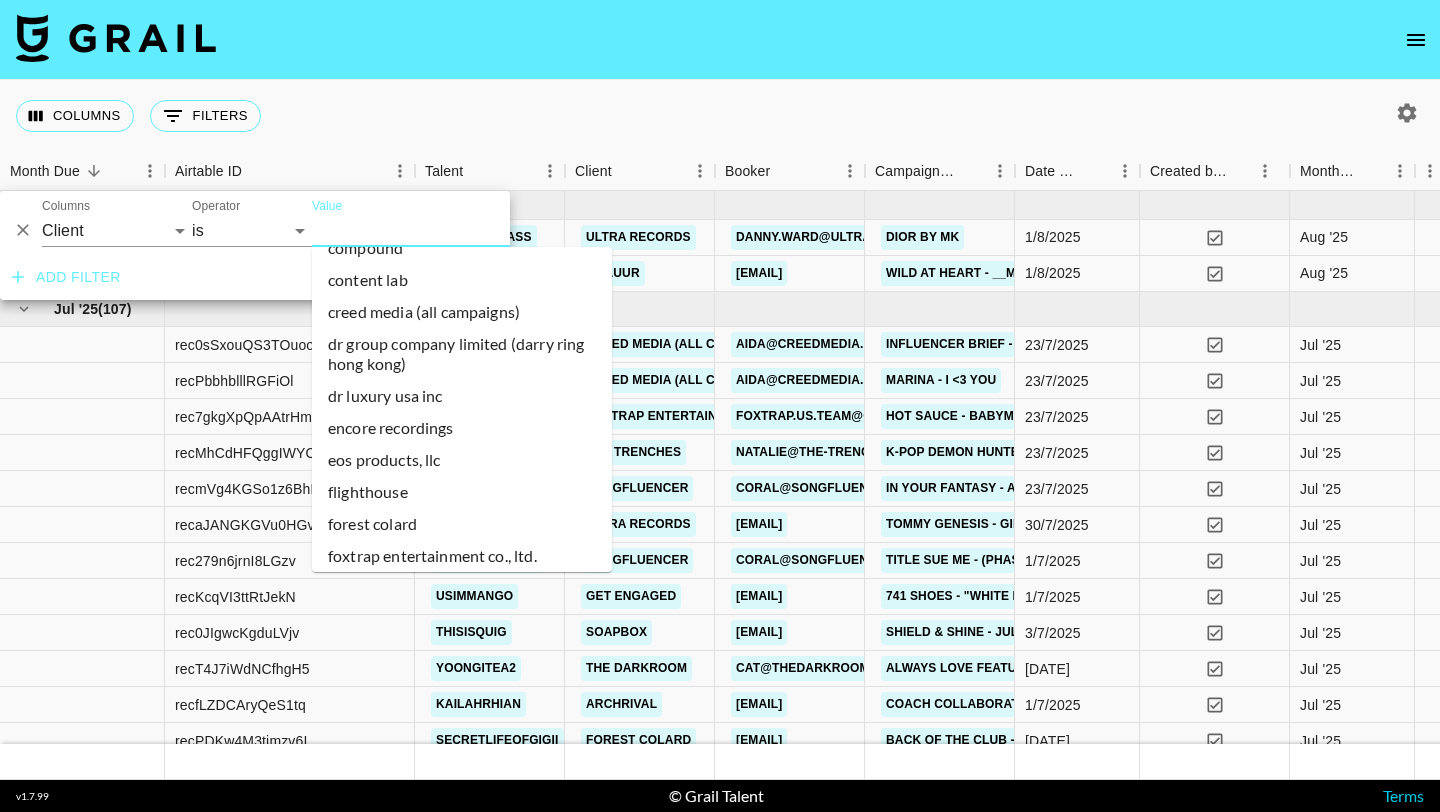 scroll, scrollTop: 0, scrollLeft: 0, axis: both 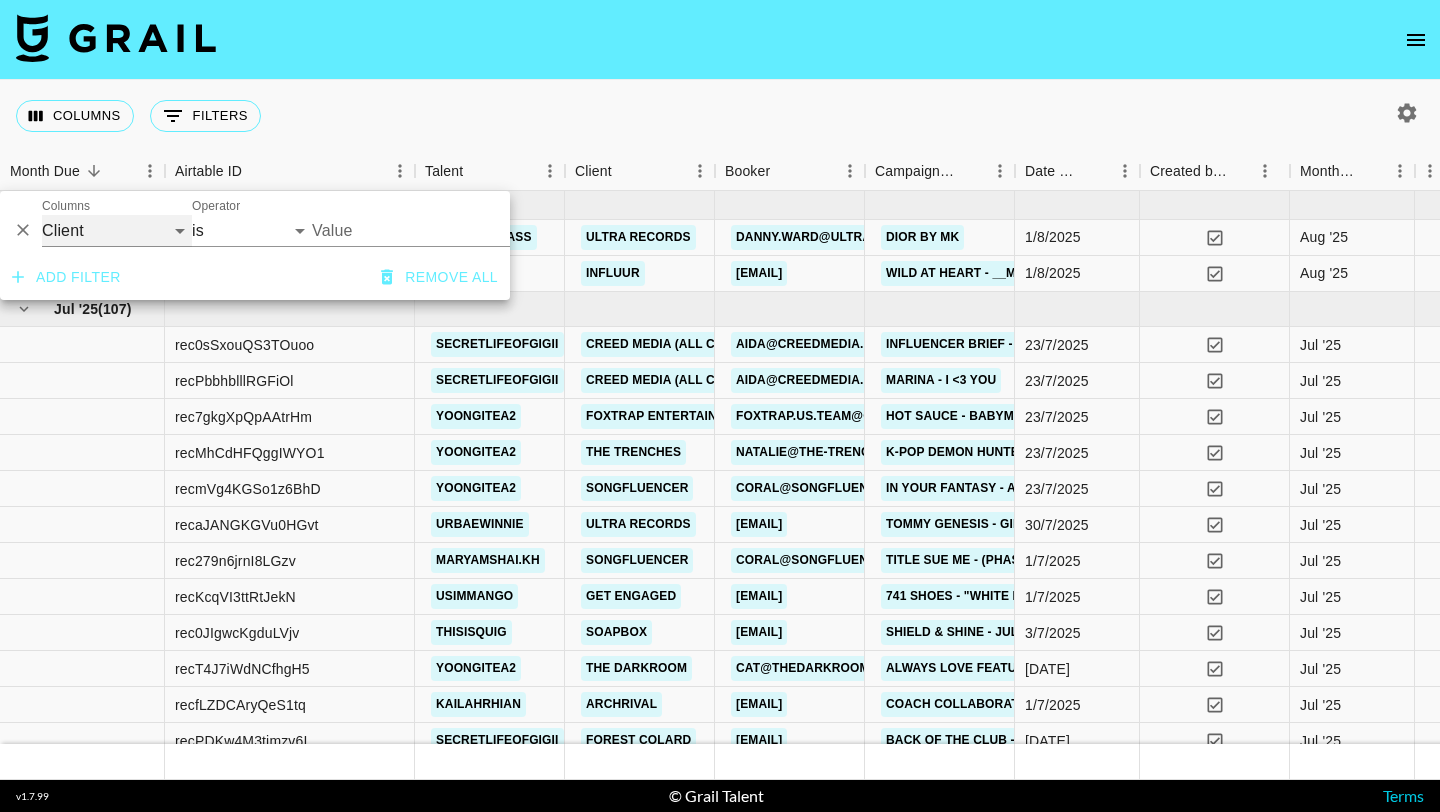 click on "Grail Platform ID Airtable ID Talent Manager Client Booker Campaign (Type) Date Created Created by Grail Team Month Due Currency Booking Price Creator Commmission Override External Commission Expenses: Remove Commission? Commission Status Video Link Boost Code Special Booking Type PO Number Invoice Notes Uniport Contact Email Contract File Payment Sent Payment Sent Date Invoice Link" at bounding box center [117, 231] 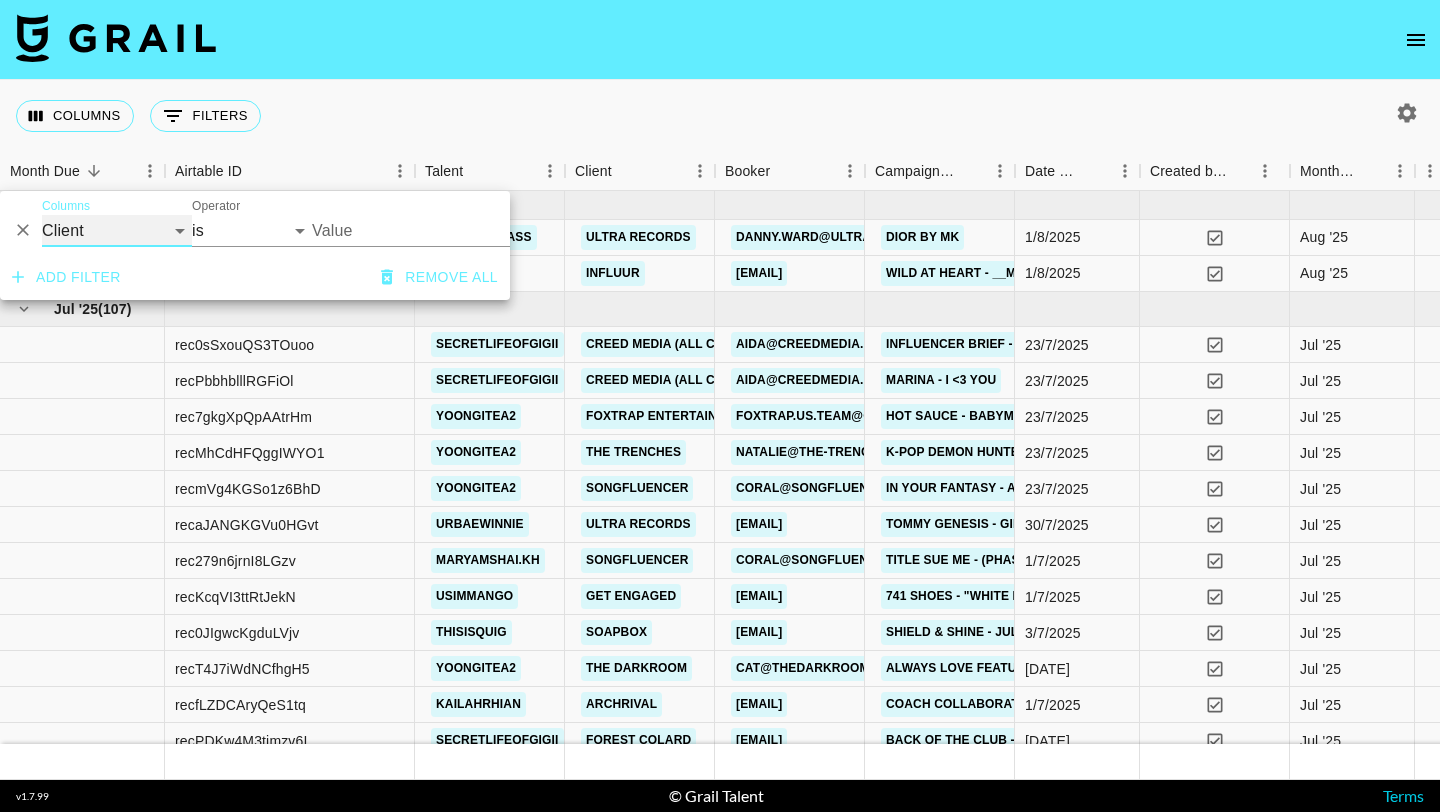 select on "talentName" 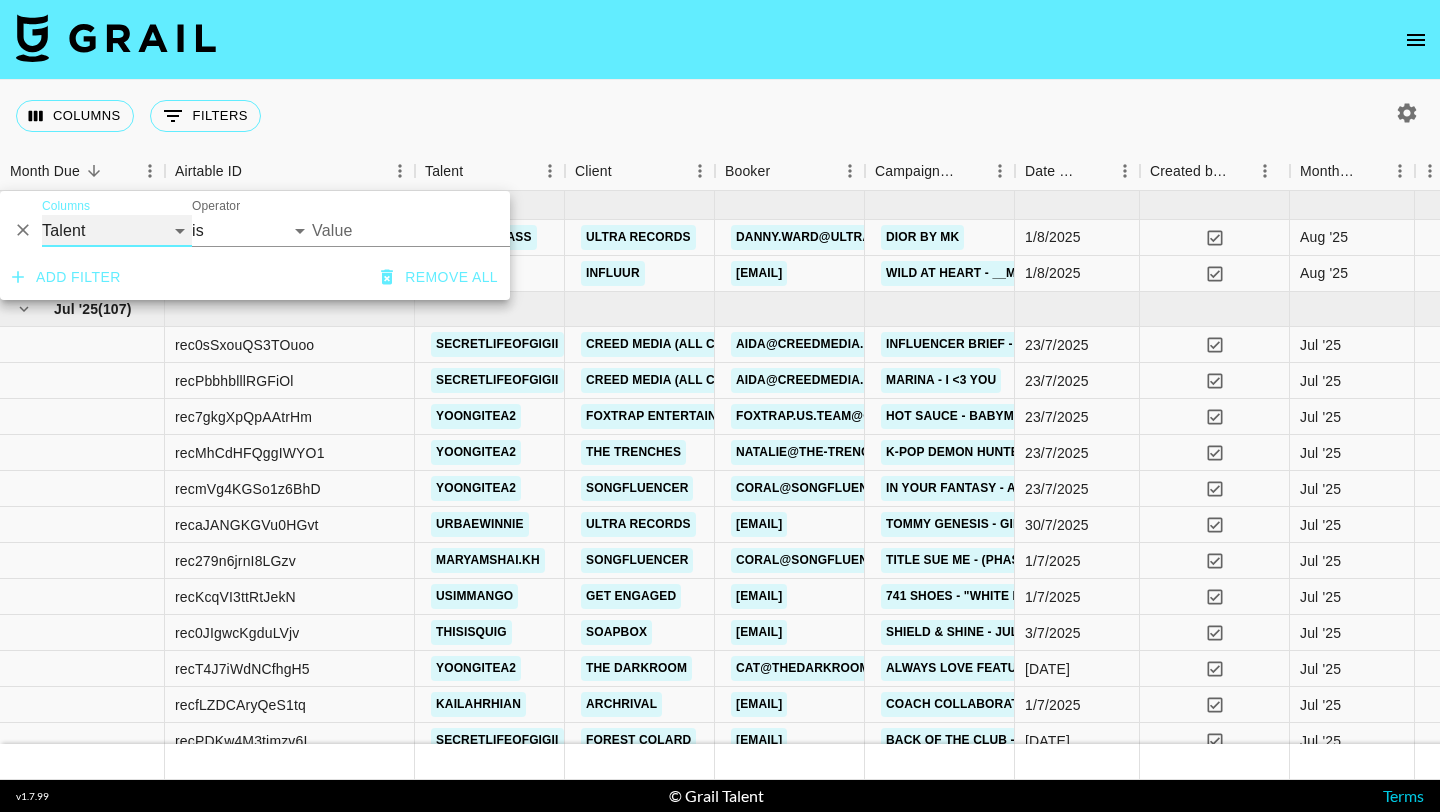 select on "contains" 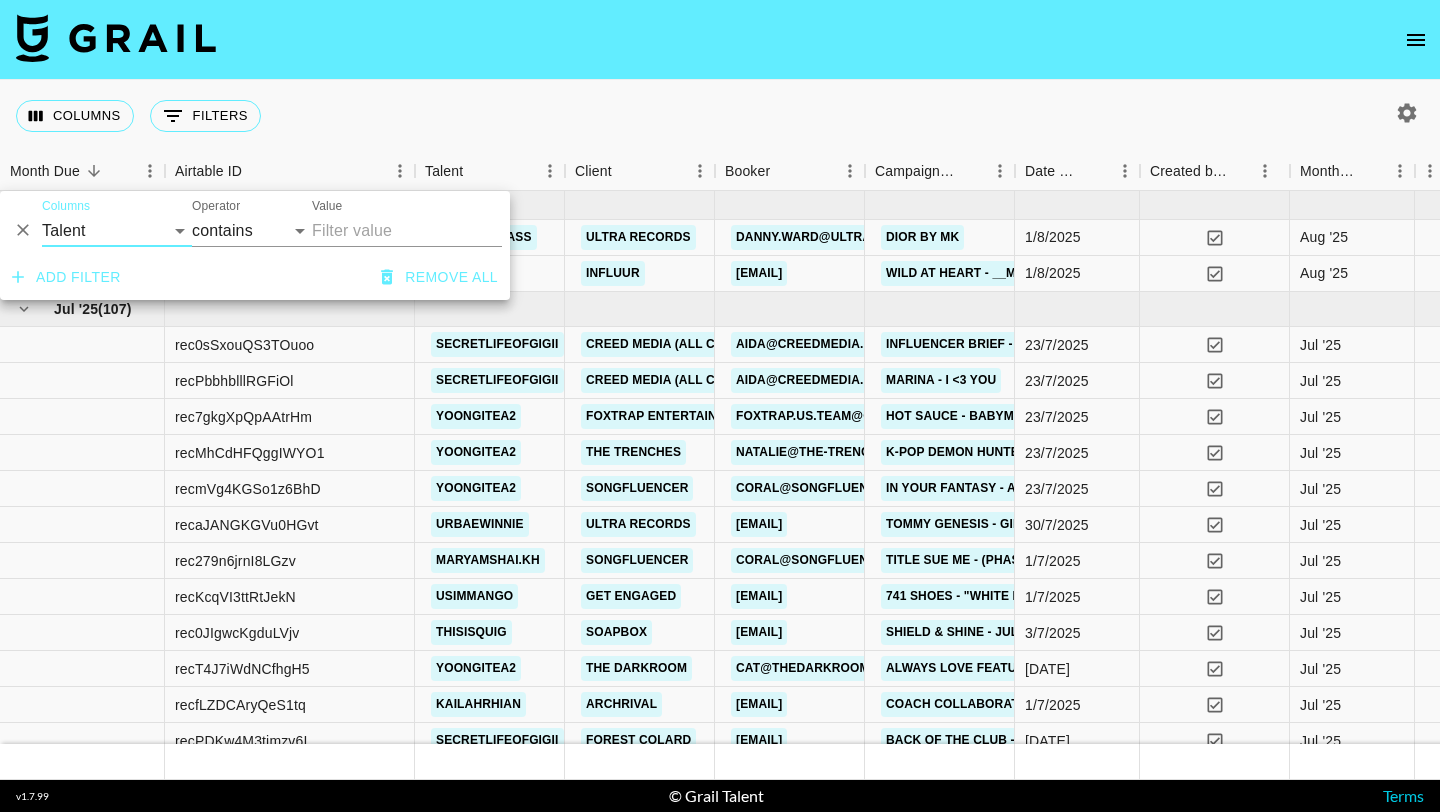 click on "Value" at bounding box center (407, 231) 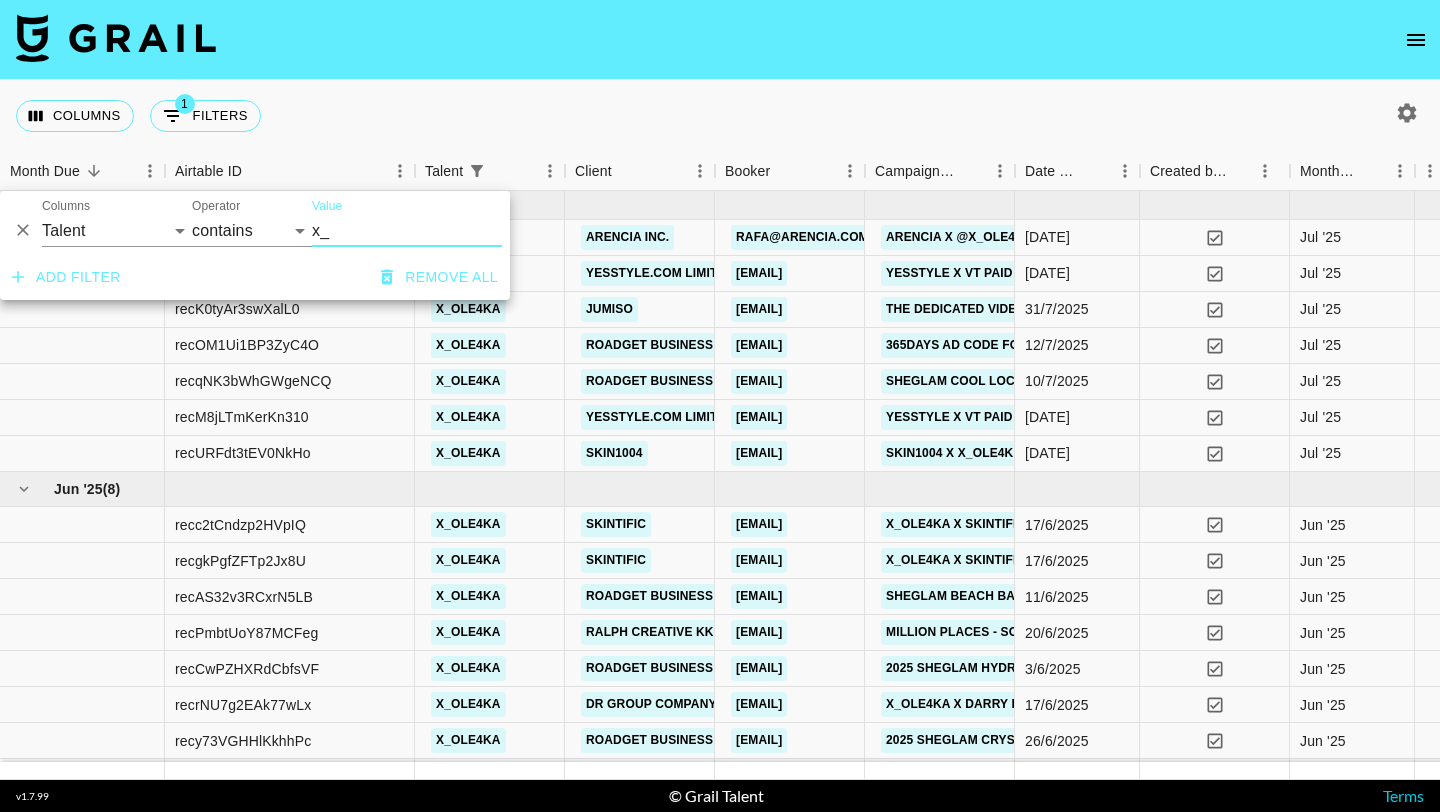 type on "x_" 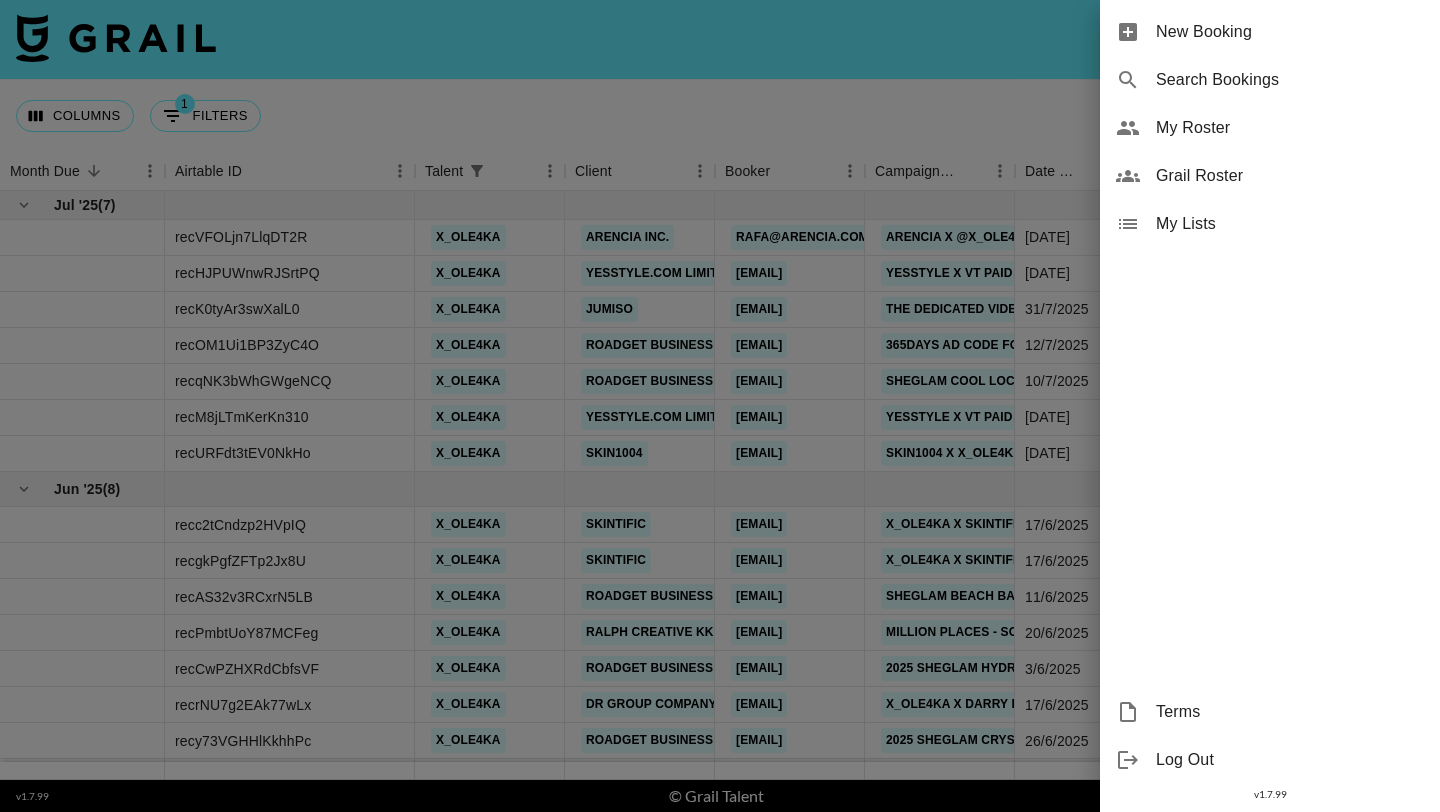 click on "New Booking" at bounding box center [1290, 32] 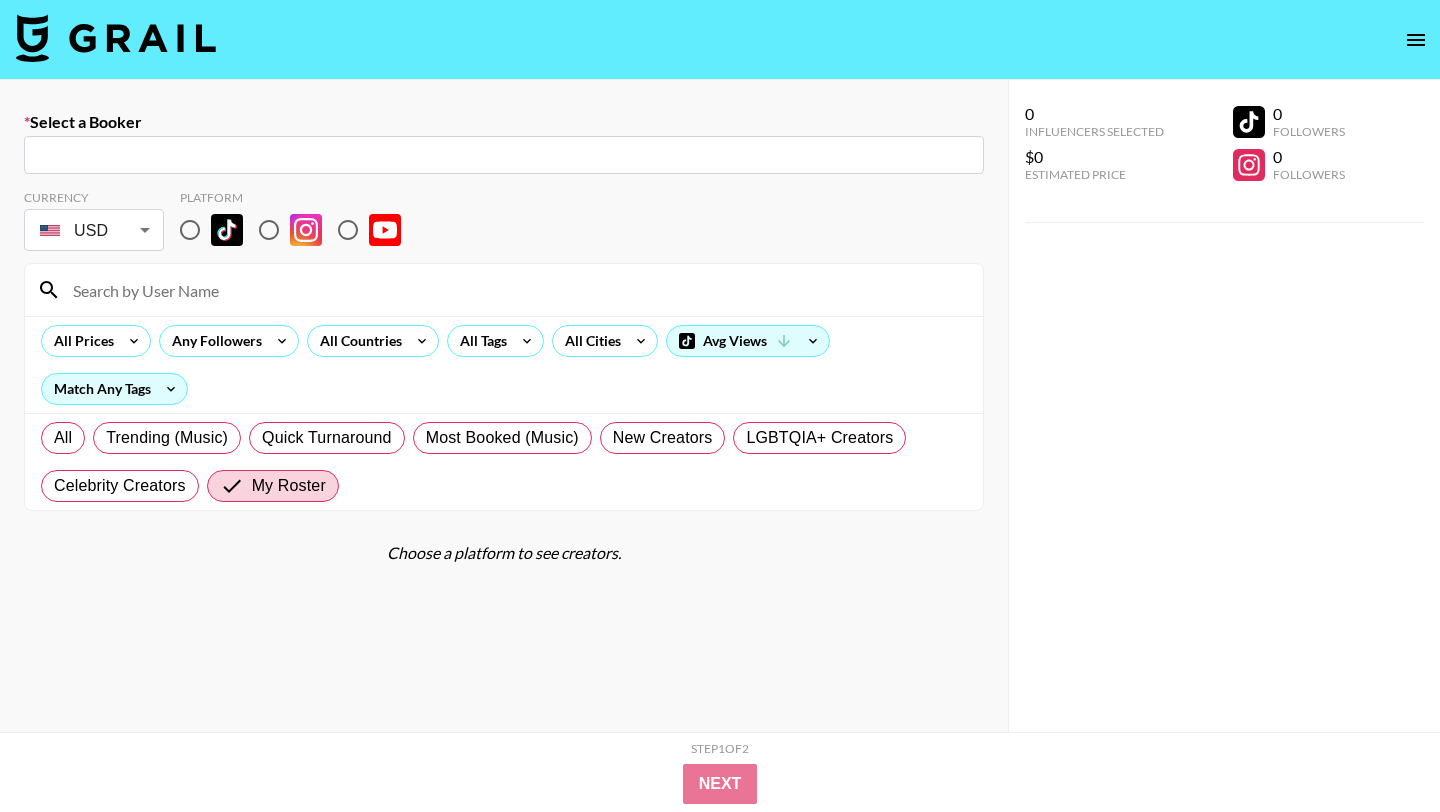 click at bounding box center [504, 155] 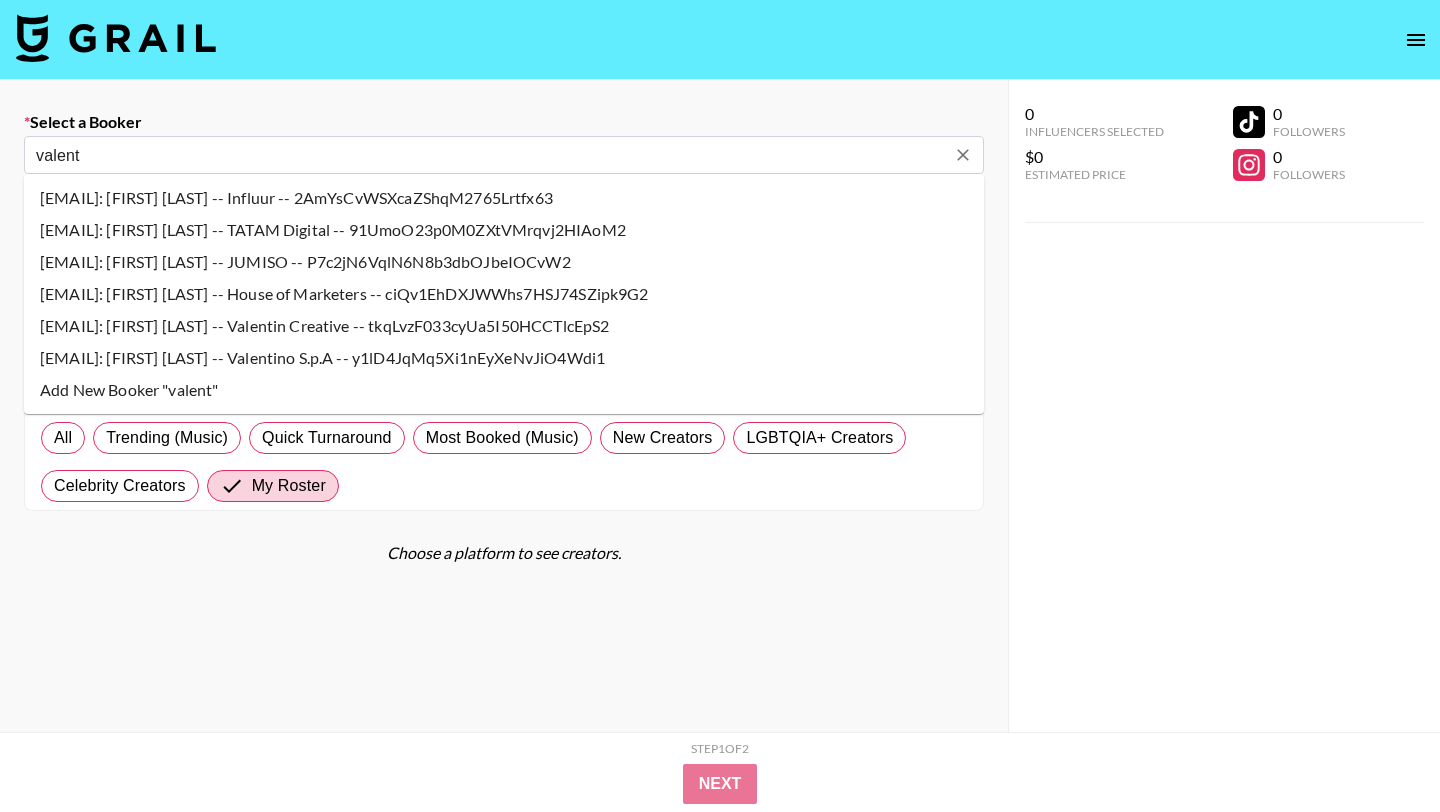 click on "vfp@jumiso.co.kr: Valentina  Frioni  -- JUMISO -- P7c2jN6VqlN6N8b3dbOJbeIOCvW2" at bounding box center [504, 262] 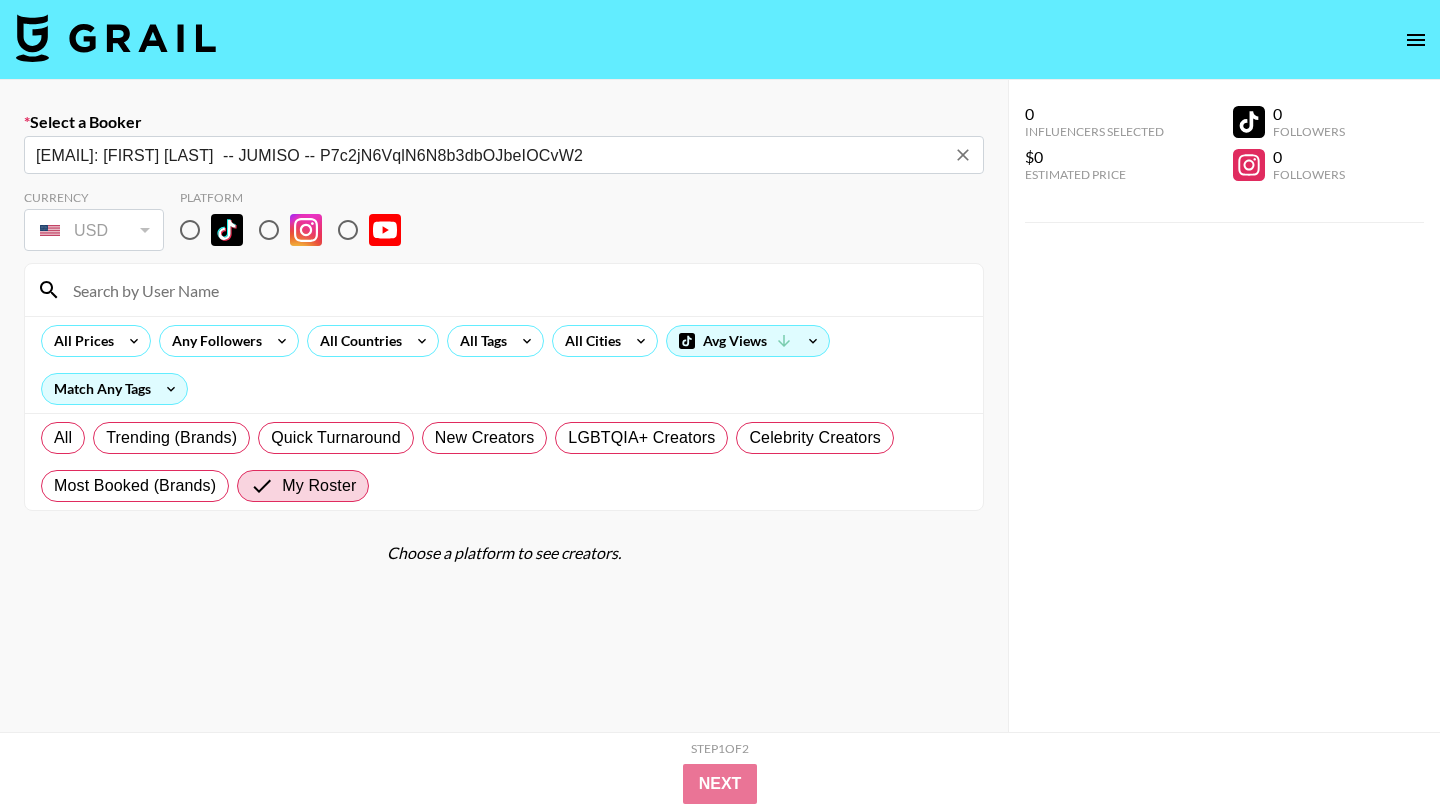 type on "vfp@jumiso.co.kr: Valentina  Frioni  -- JUMISO -- P7c2jN6VqlN6N8b3dbOJbeIOCvW2" 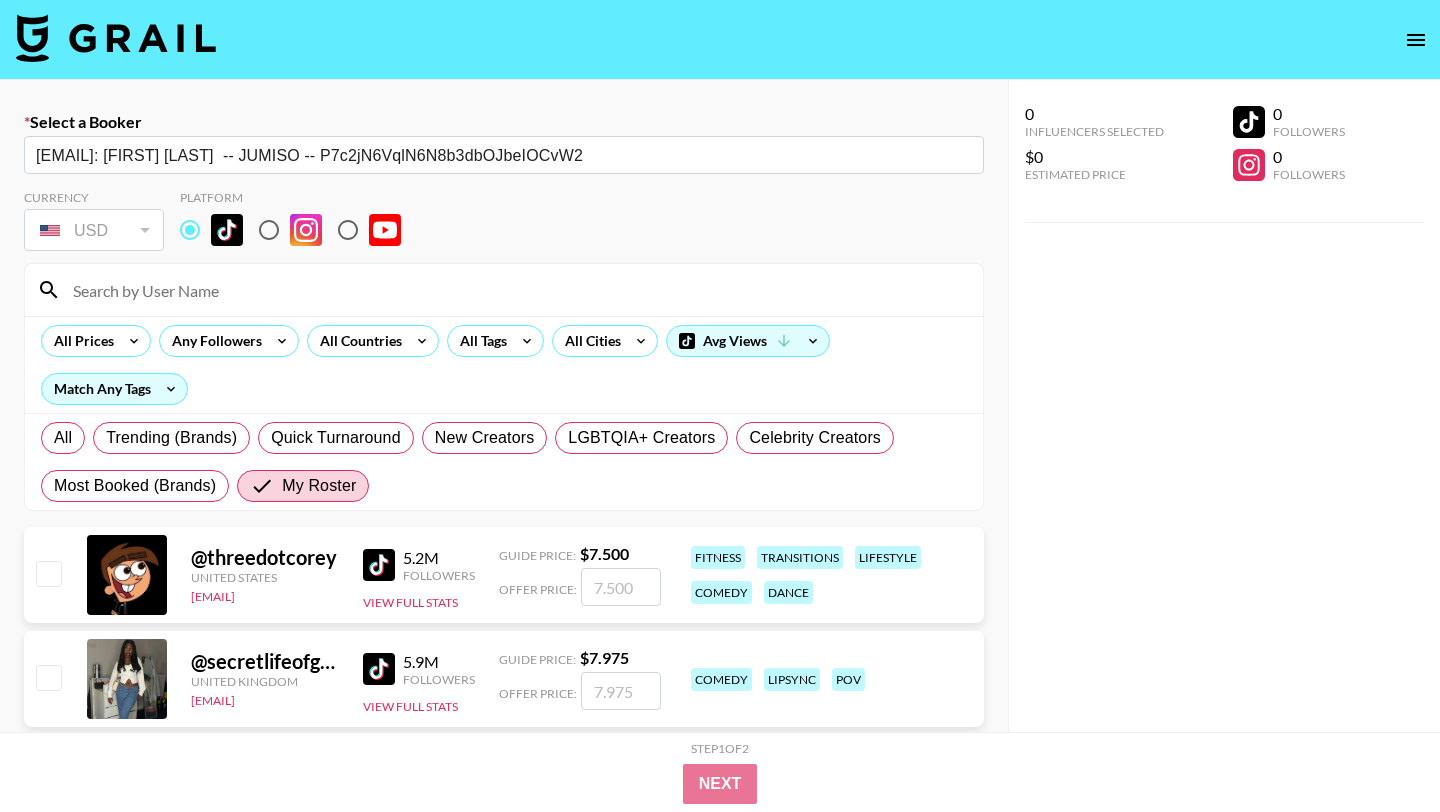 click at bounding box center (516, 290) 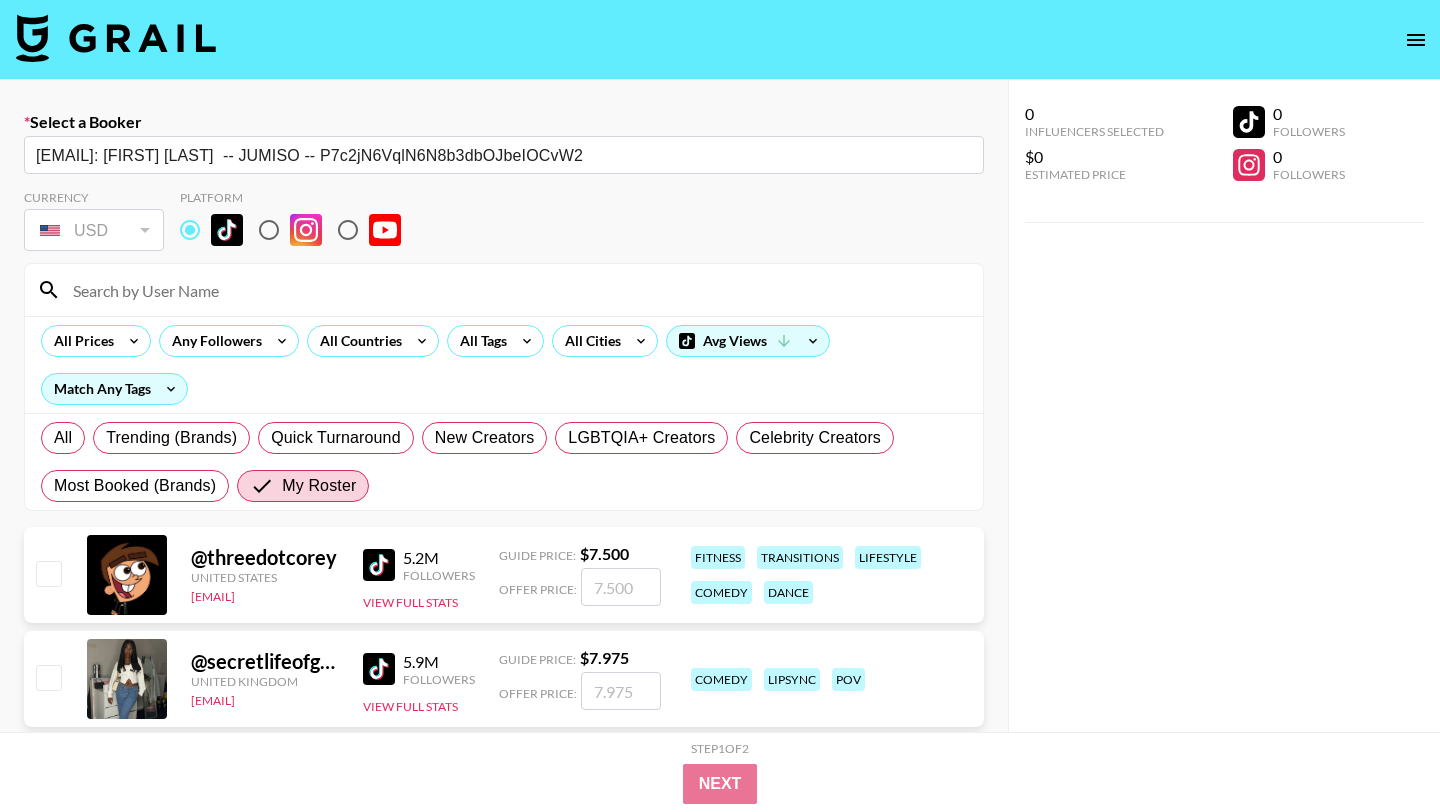 type on "x_" 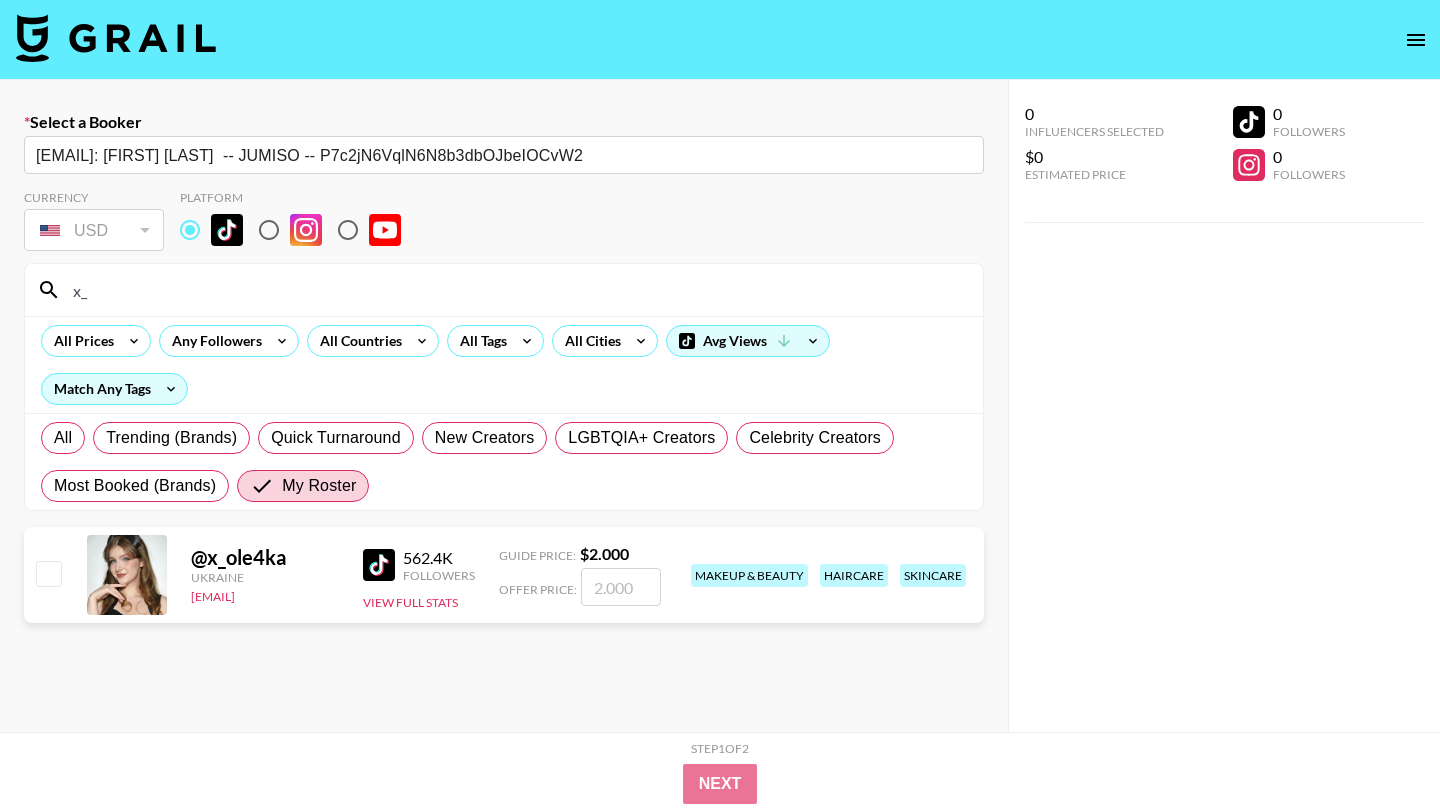 click at bounding box center (48, 573) 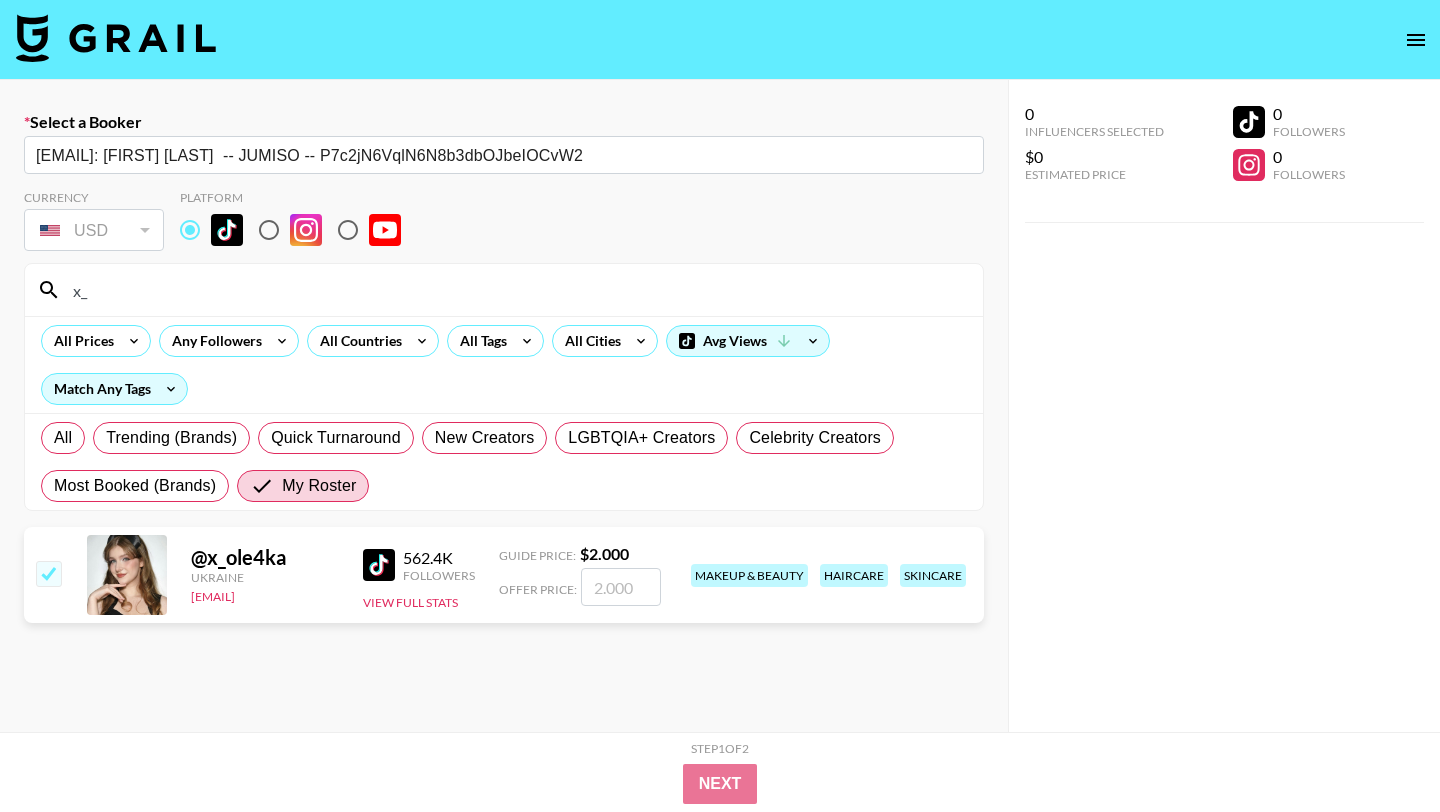 checkbox on "true" 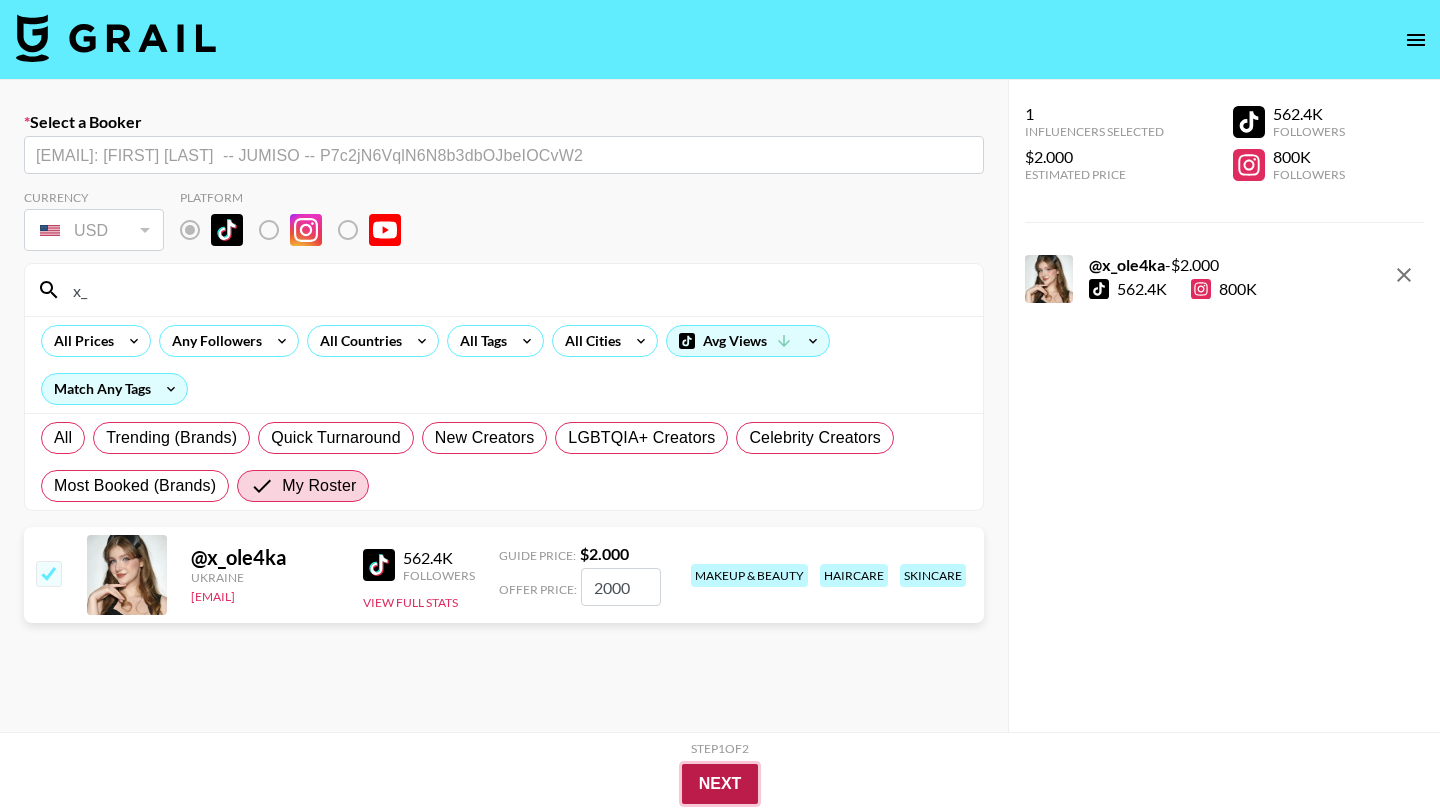 click on "Next" at bounding box center (720, 784) 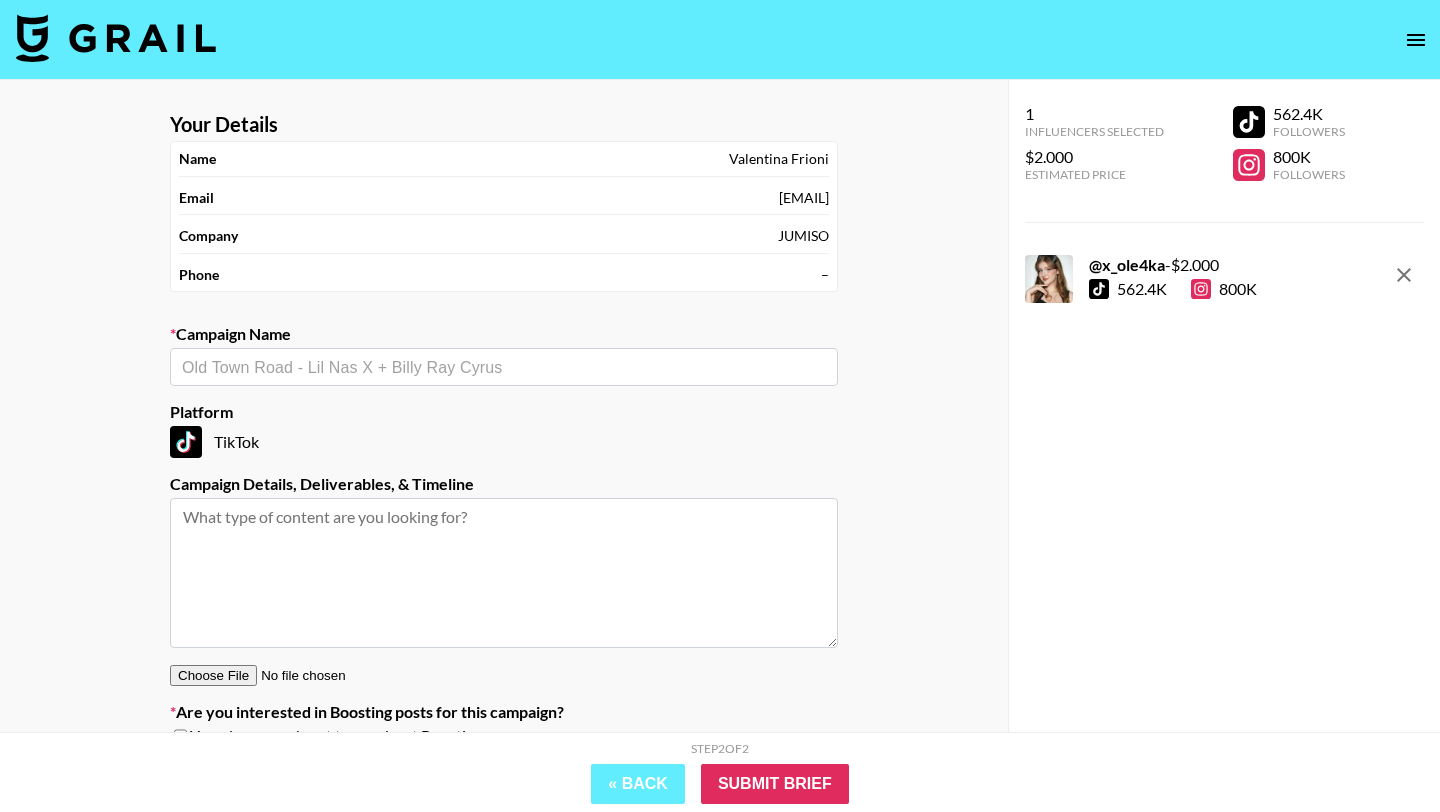 click at bounding box center (504, 367) 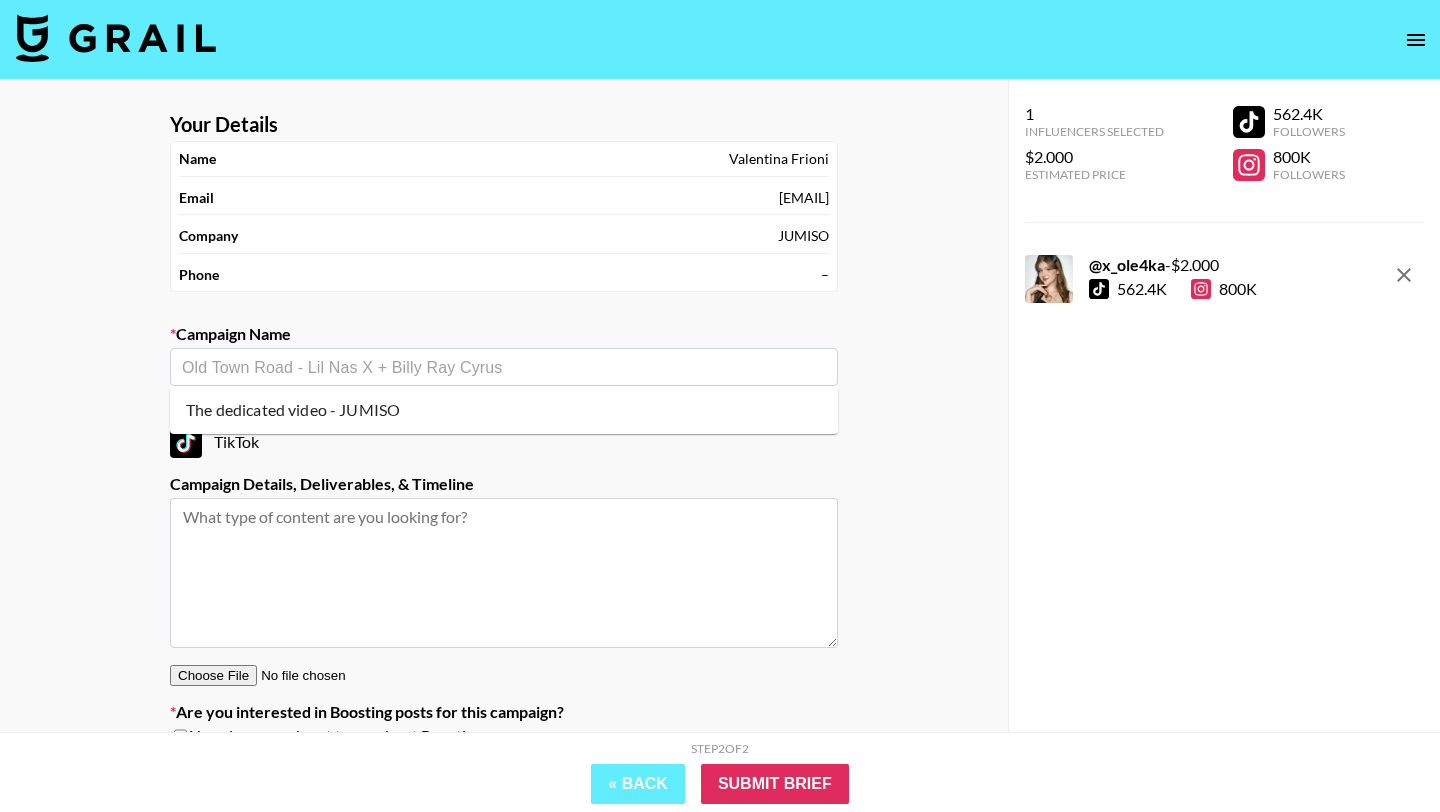 click on "The dedicated video - JUMISO" at bounding box center [504, 410] 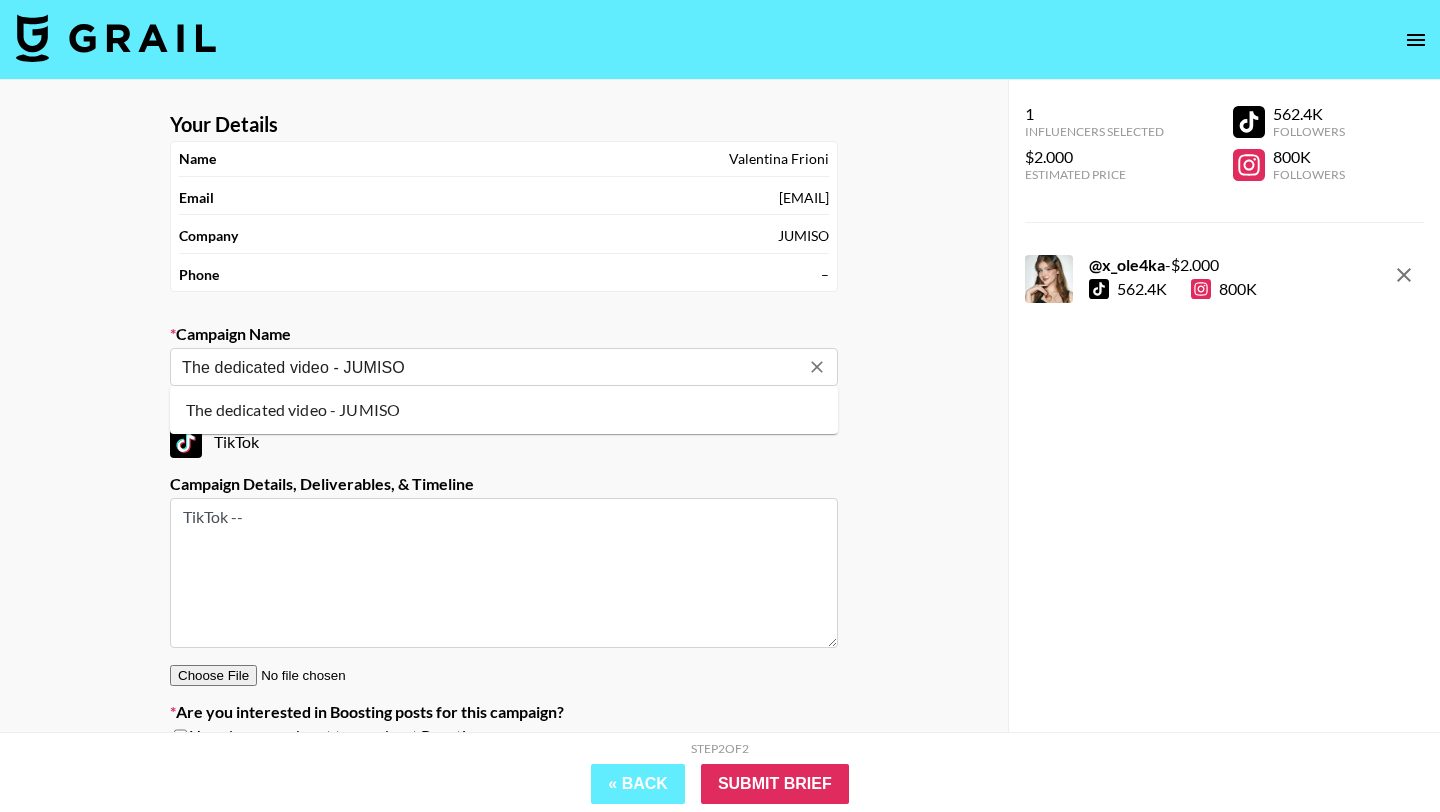 drag, startPoint x: 284, startPoint y: 366, endPoint x: 216, endPoint y: 366, distance: 68 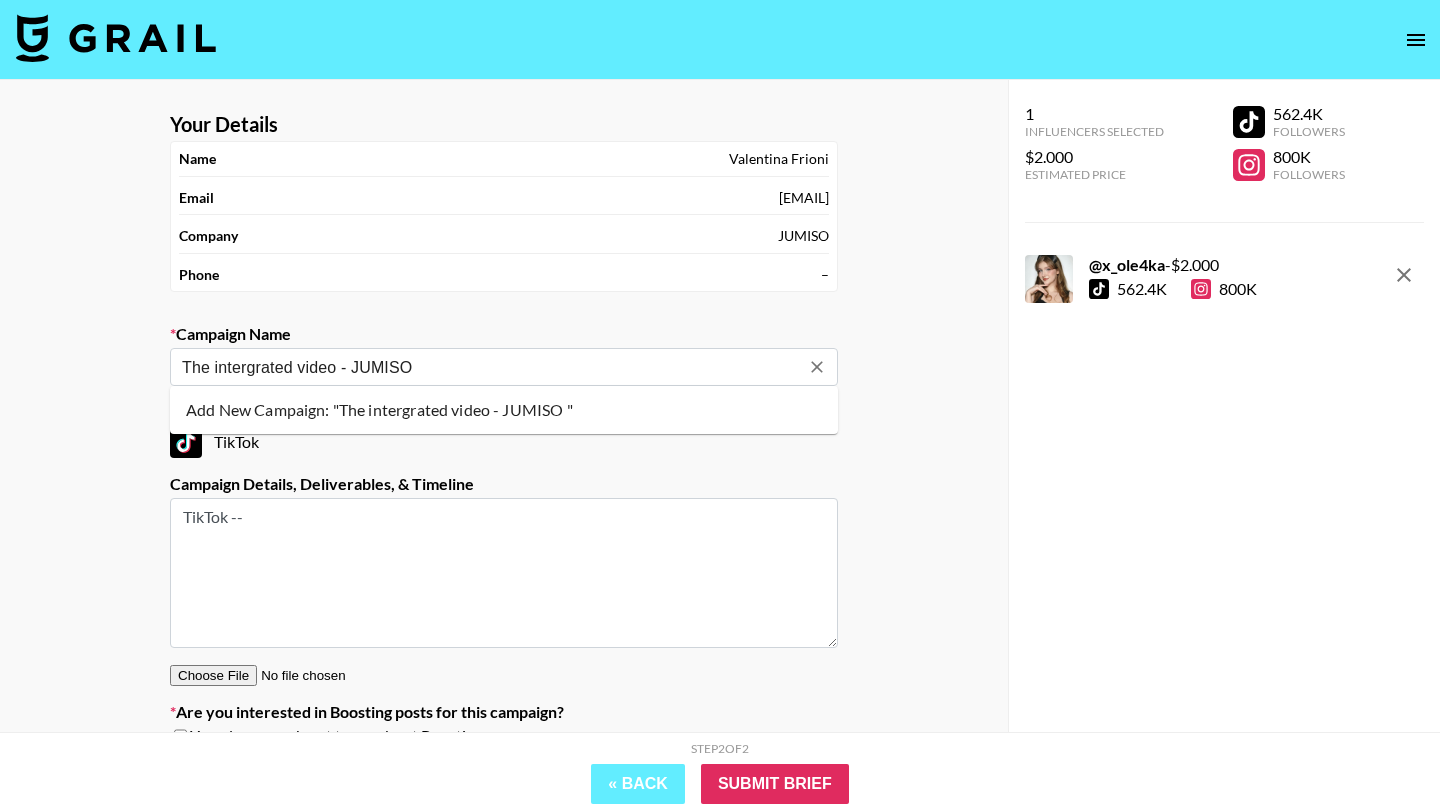 drag, startPoint x: 342, startPoint y: 372, endPoint x: 147, endPoint y: 355, distance: 195.73962 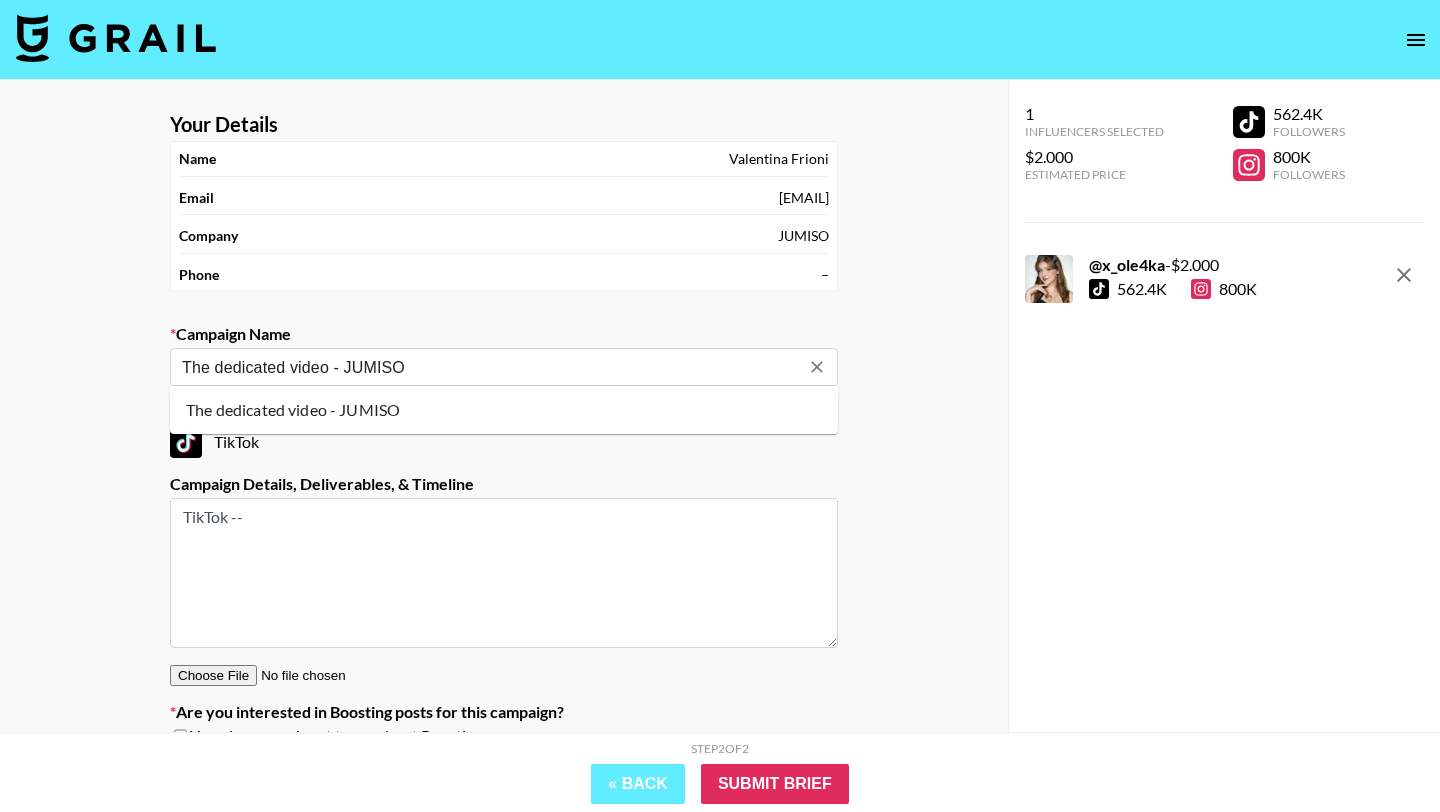 drag, startPoint x: 330, startPoint y: 370, endPoint x: 153, endPoint y: 371, distance: 177.00282 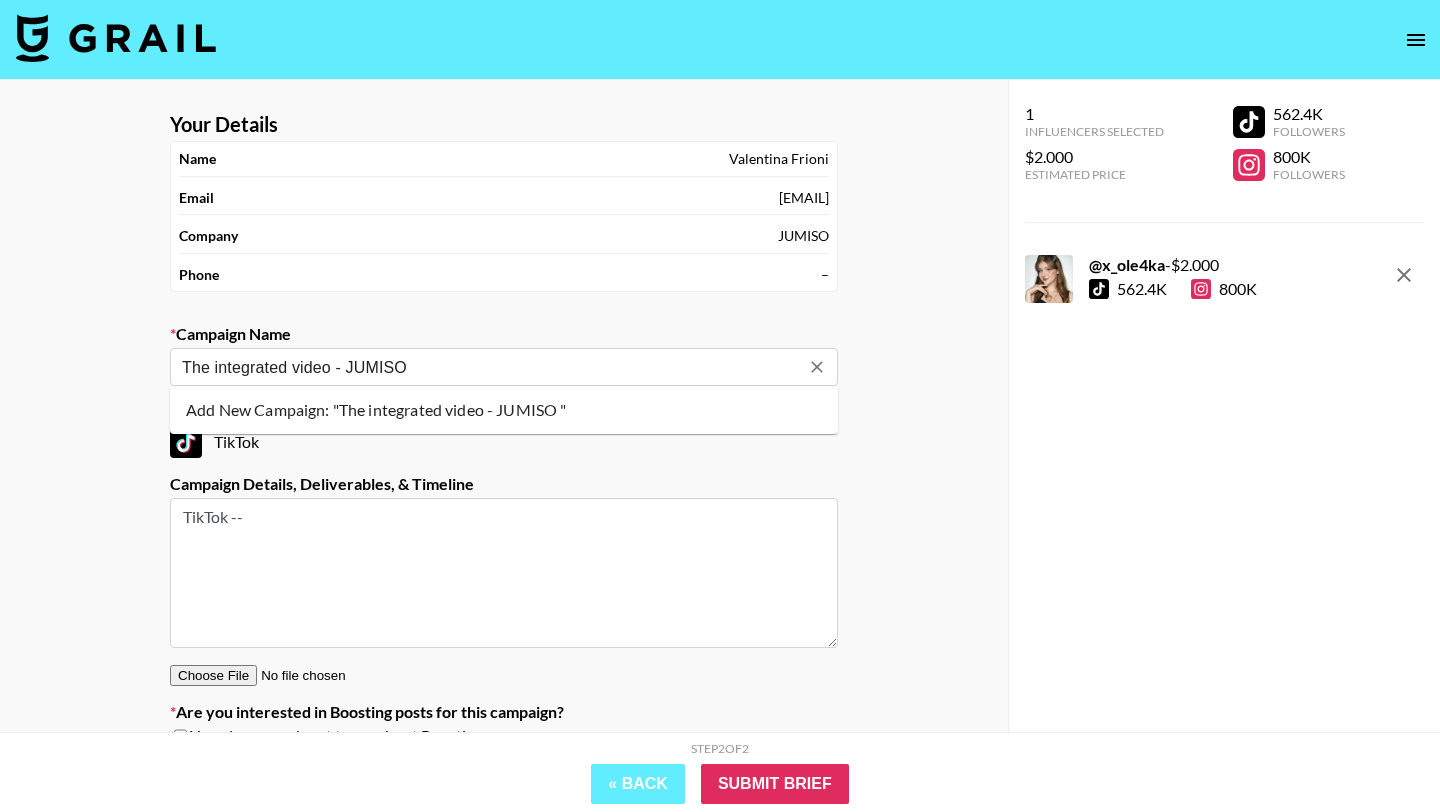 click on "Add New Campaign: "The integrated video - JUMISO "" at bounding box center [504, 410] 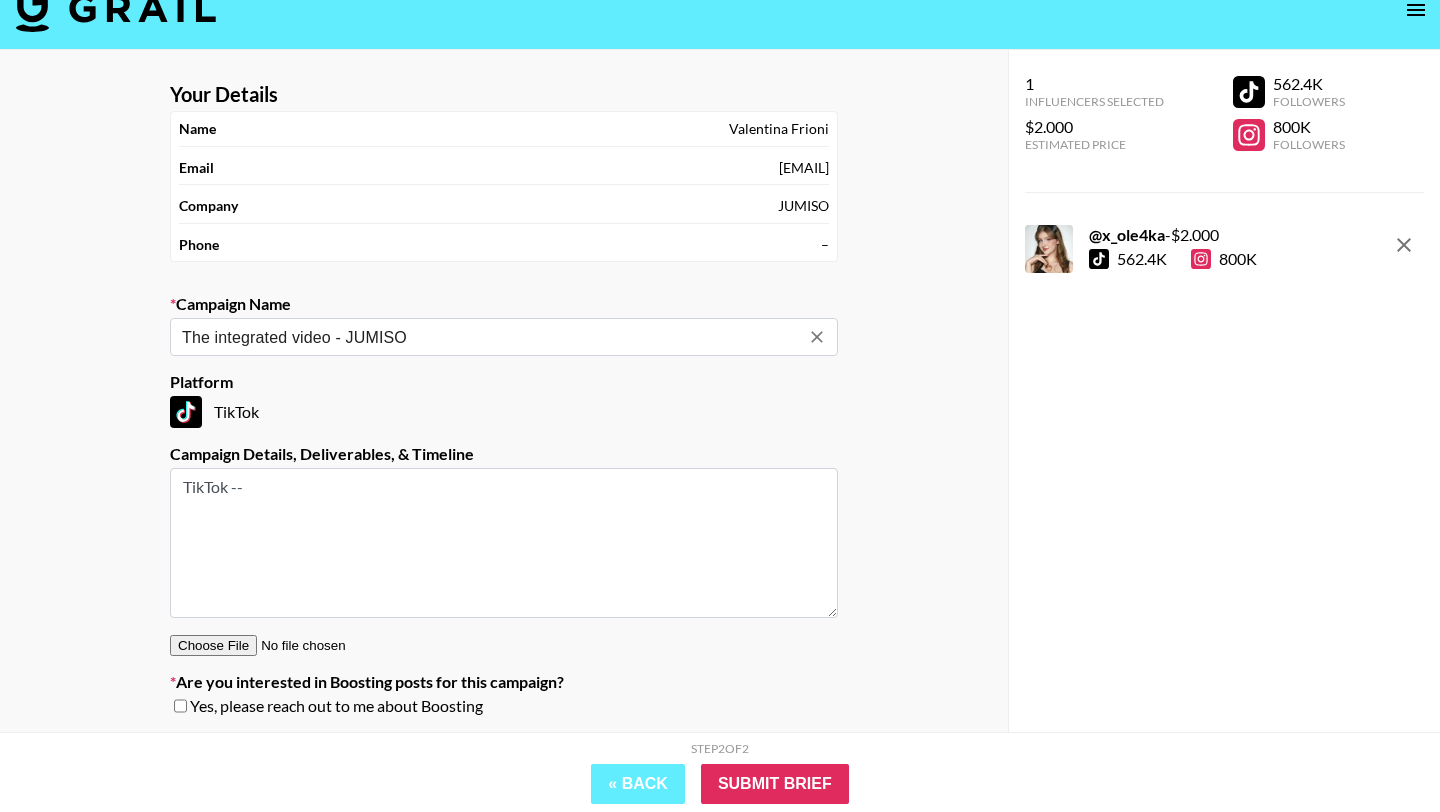 scroll, scrollTop: 94, scrollLeft: 0, axis: vertical 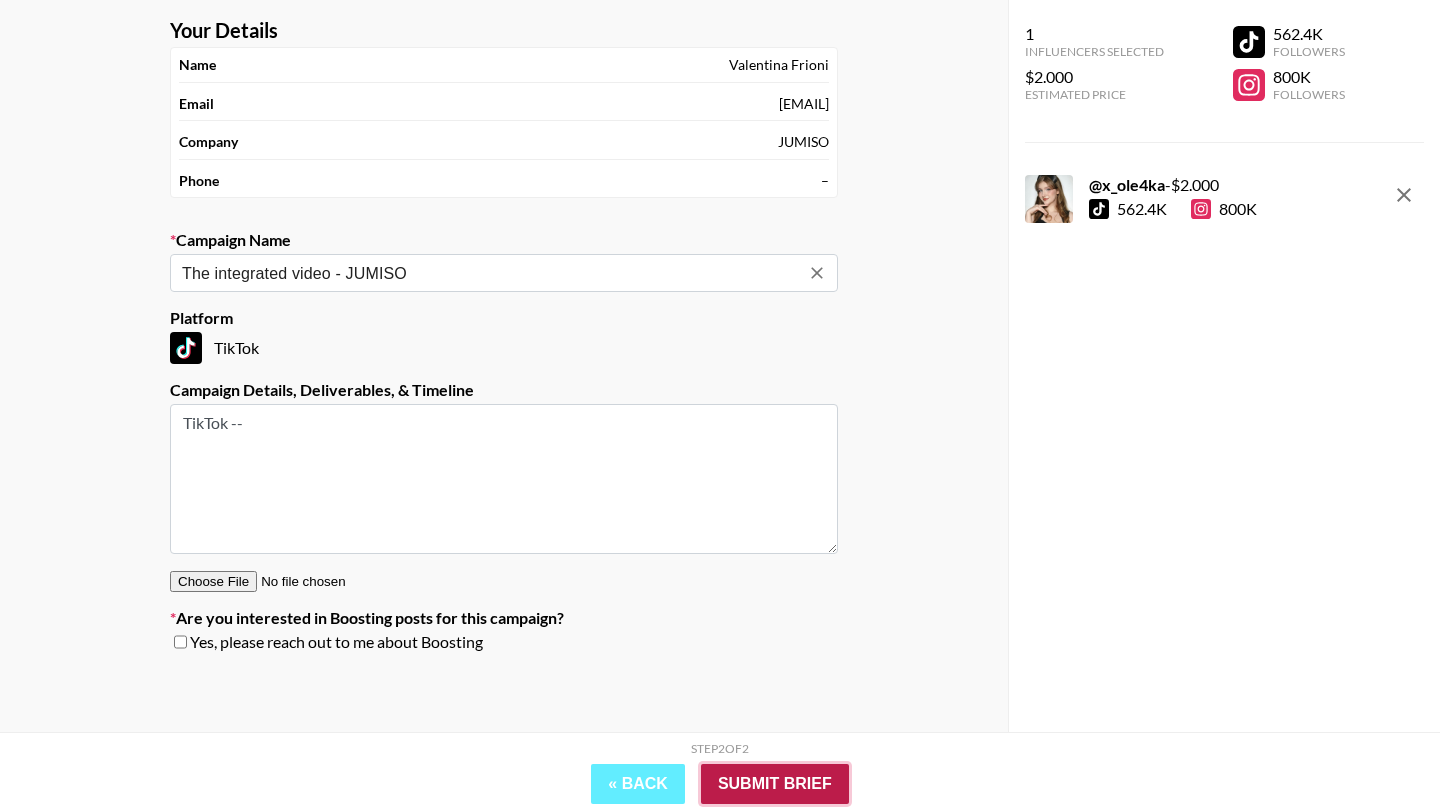 click on "Submit Brief" at bounding box center [775, 784] 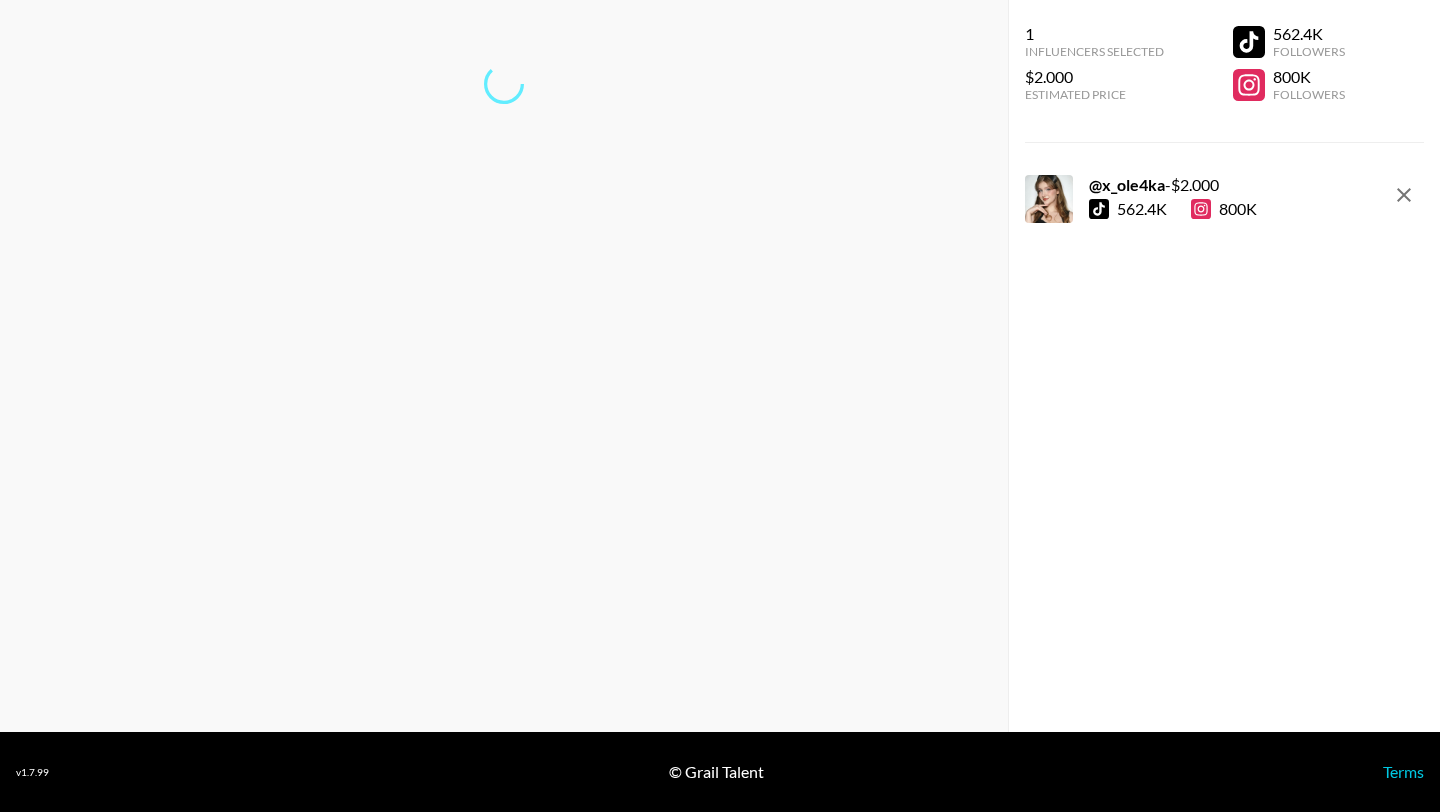 scroll, scrollTop: 80, scrollLeft: 0, axis: vertical 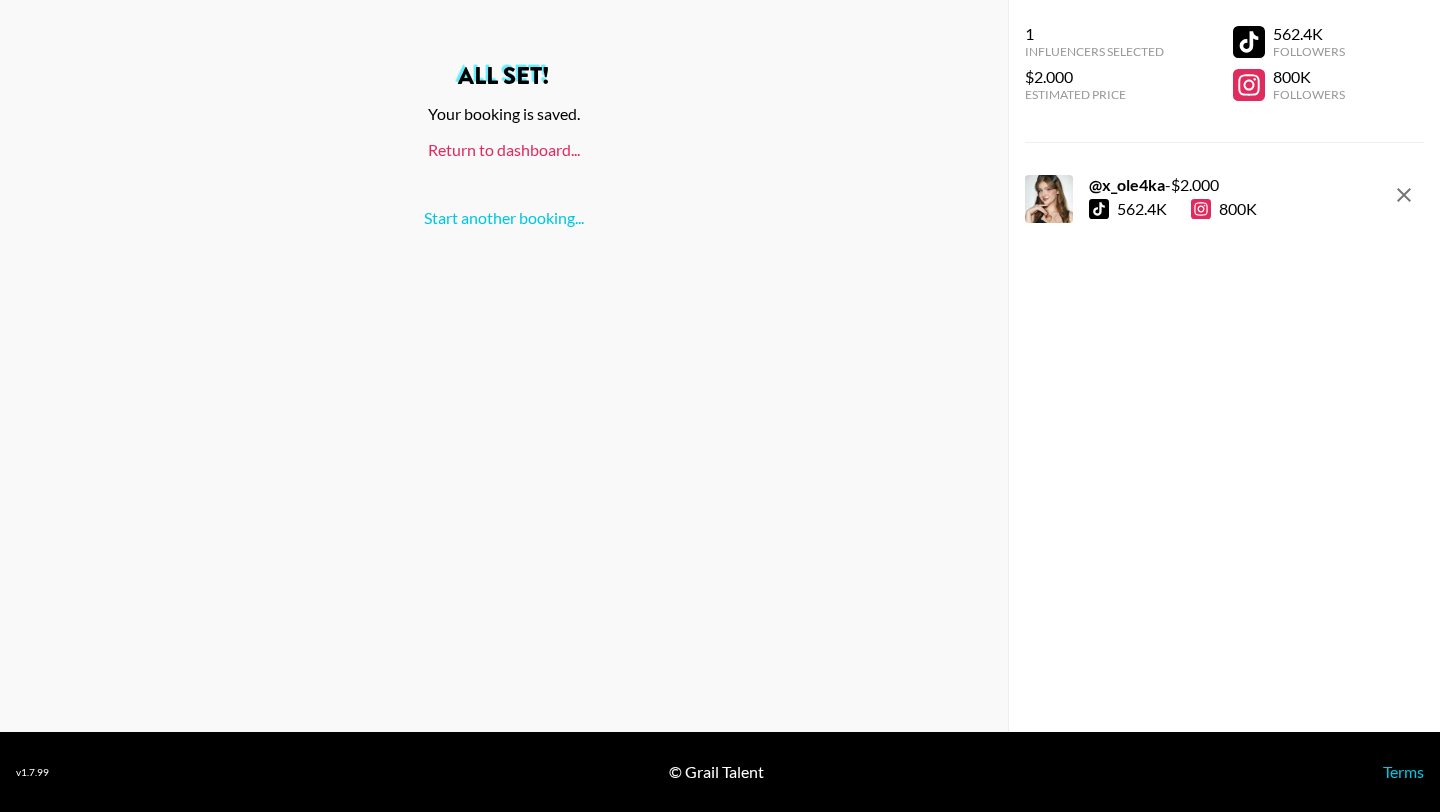 click on "Return to dashboard..." at bounding box center [504, 149] 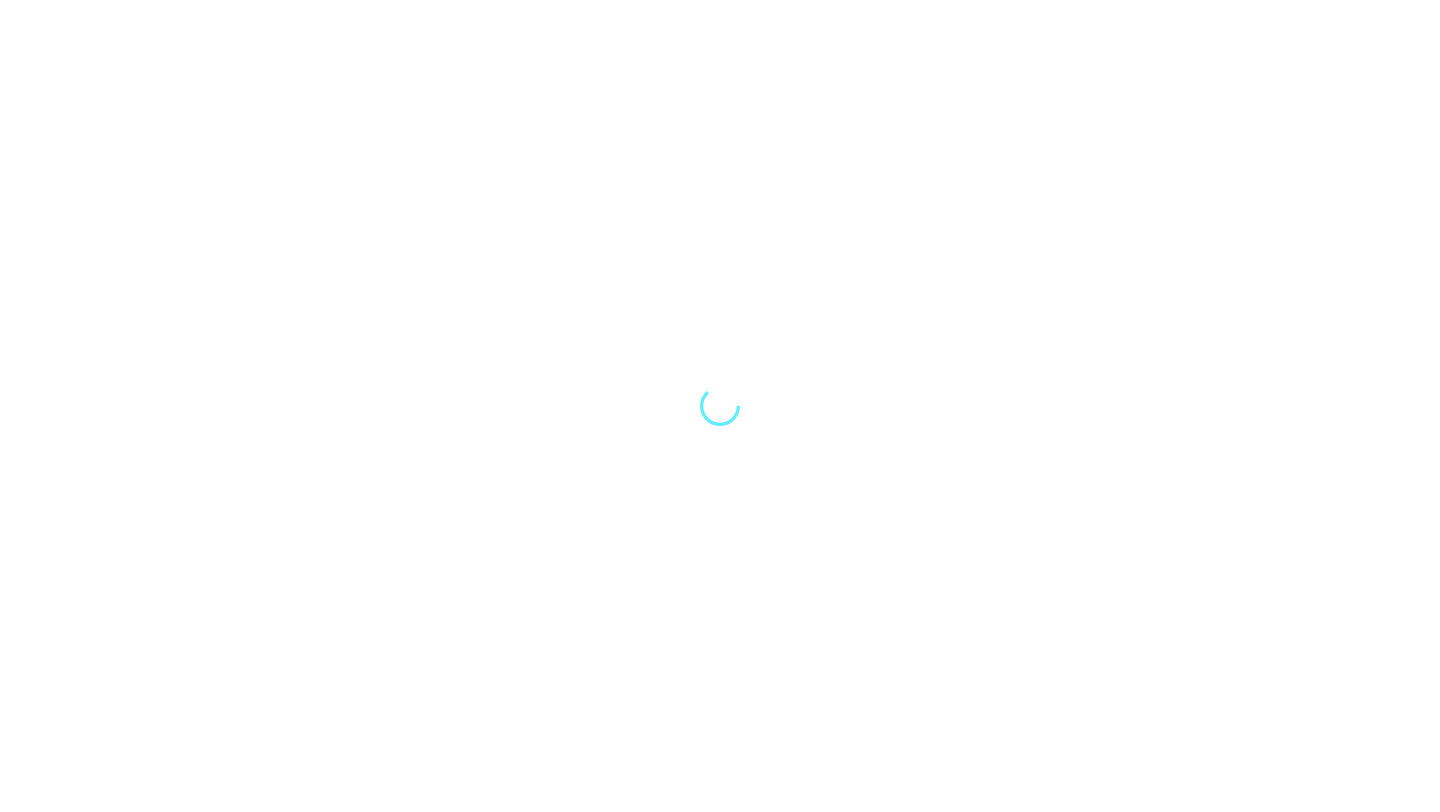 scroll, scrollTop: 0, scrollLeft: 0, axis: both 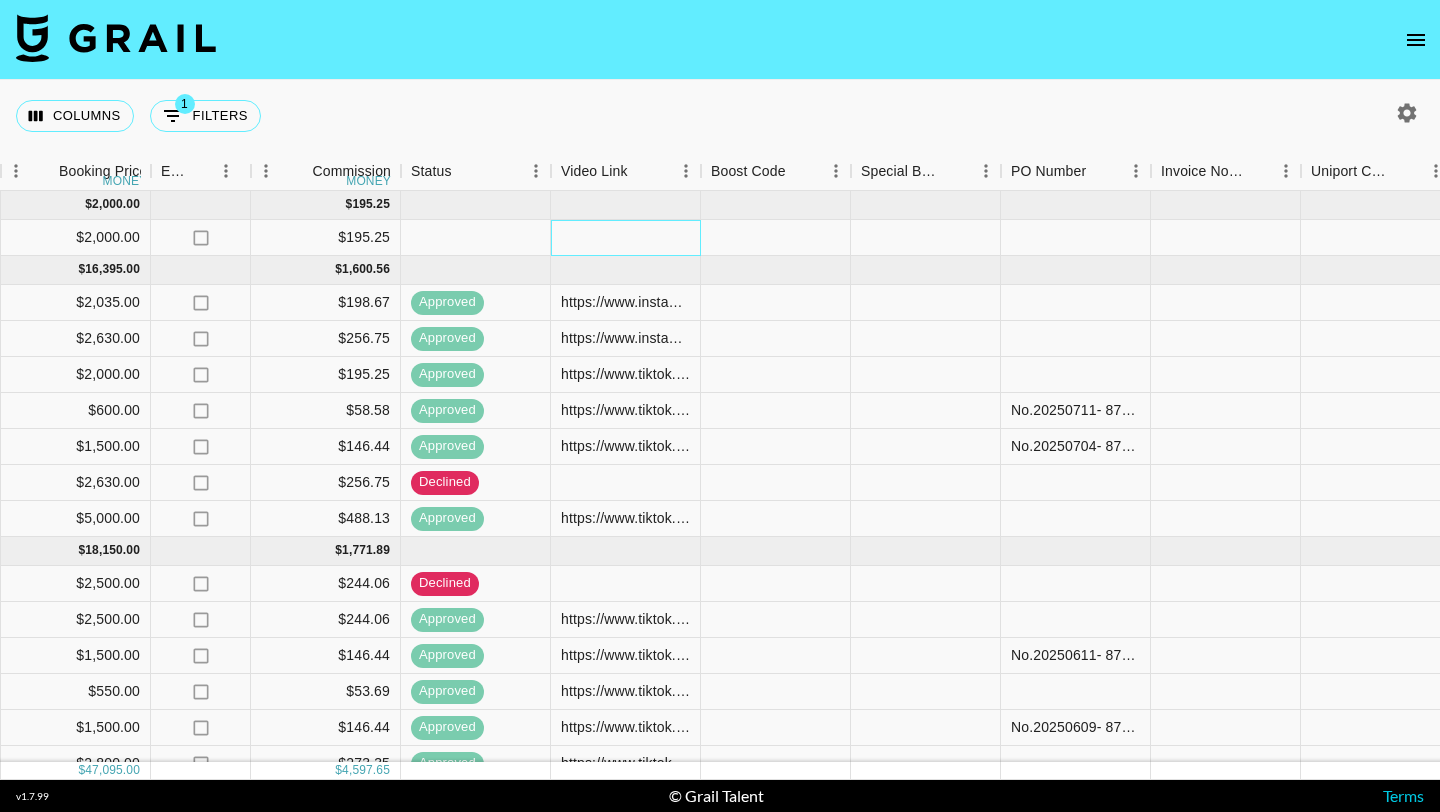 click at bounding box center (626, 238) 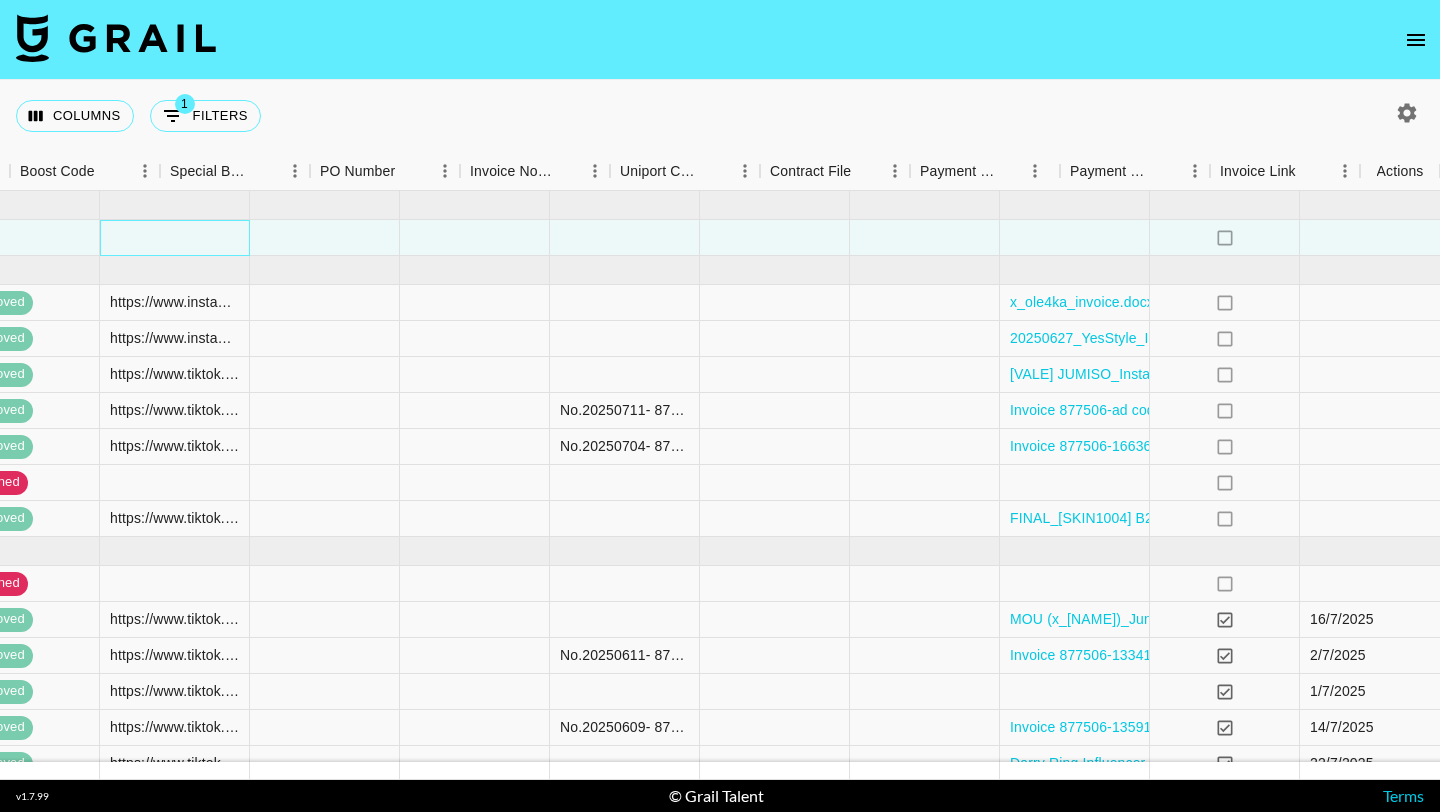 scroll, scrollTop: 0, scrollLeft: 2105, axis: horizontal 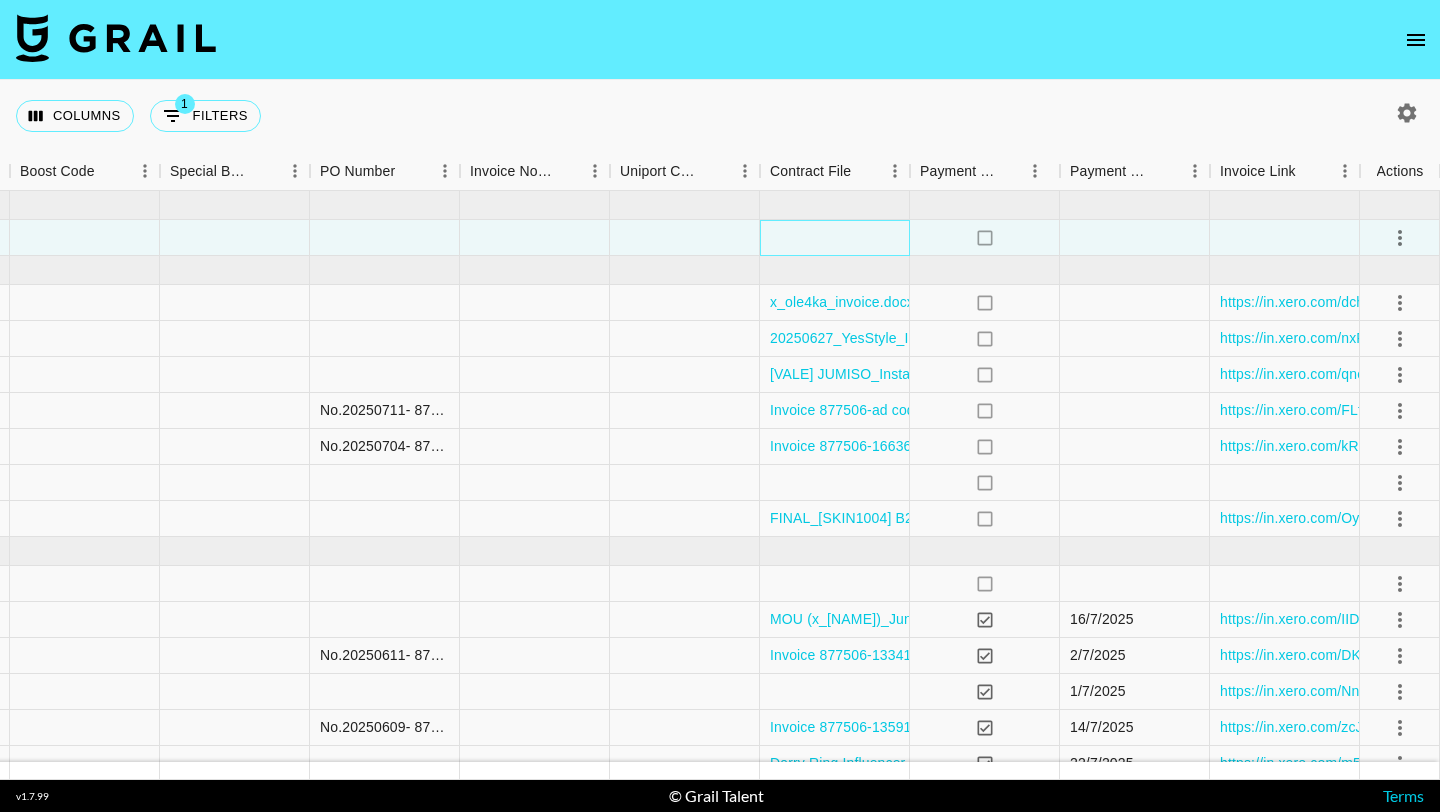 click at bounding box center (835, 238) 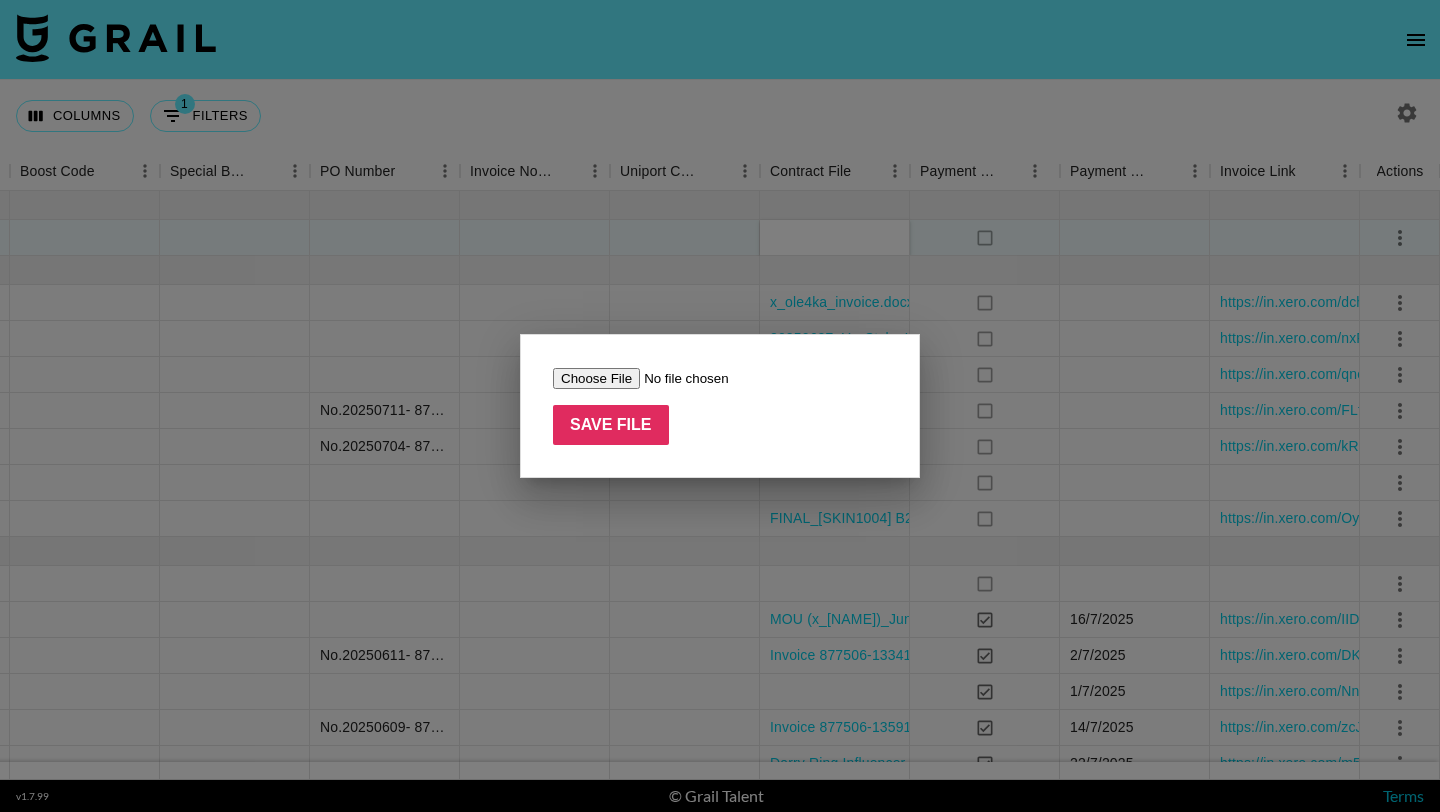 click at bounding box center (679, 378) 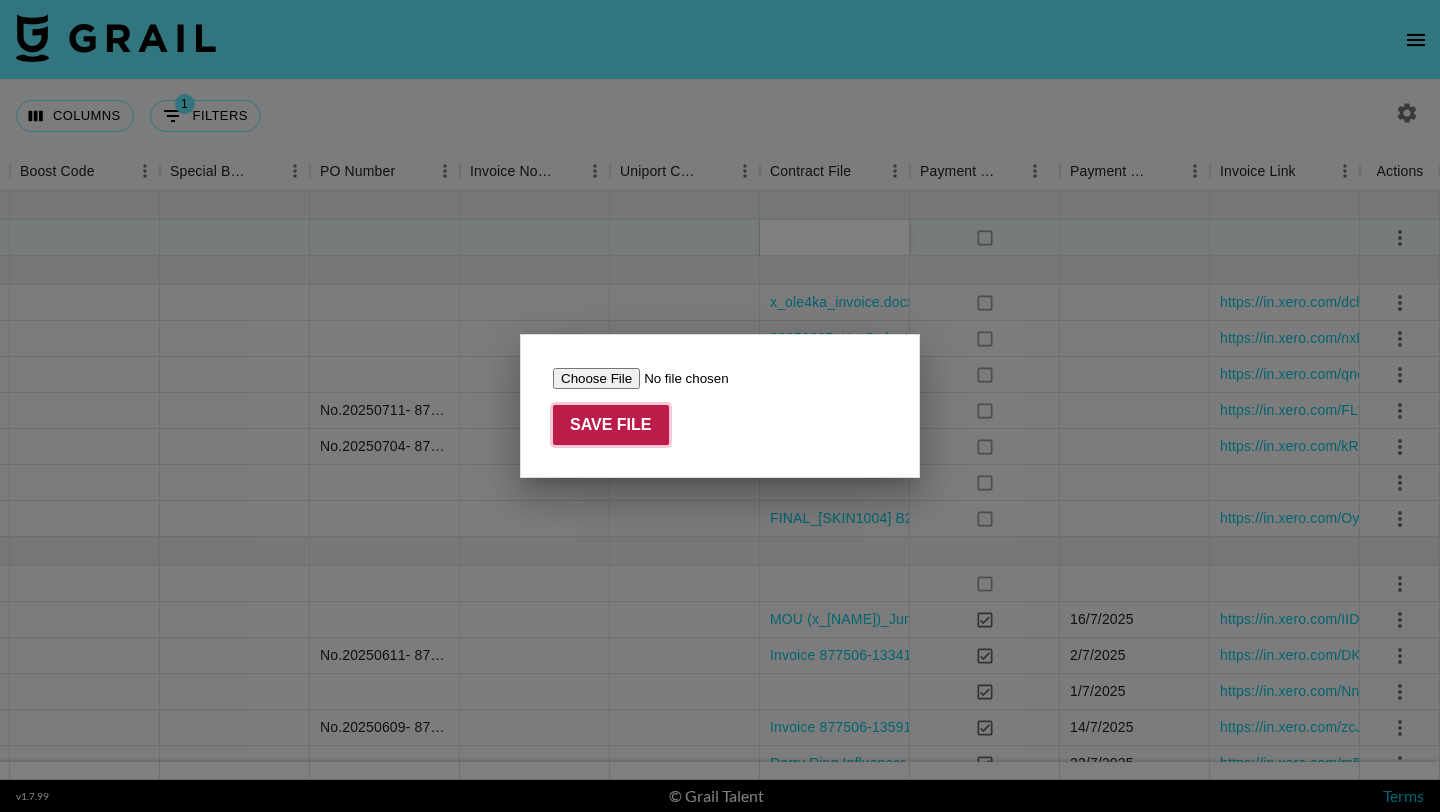 click on "Save File" at bounding box center [611, 425] 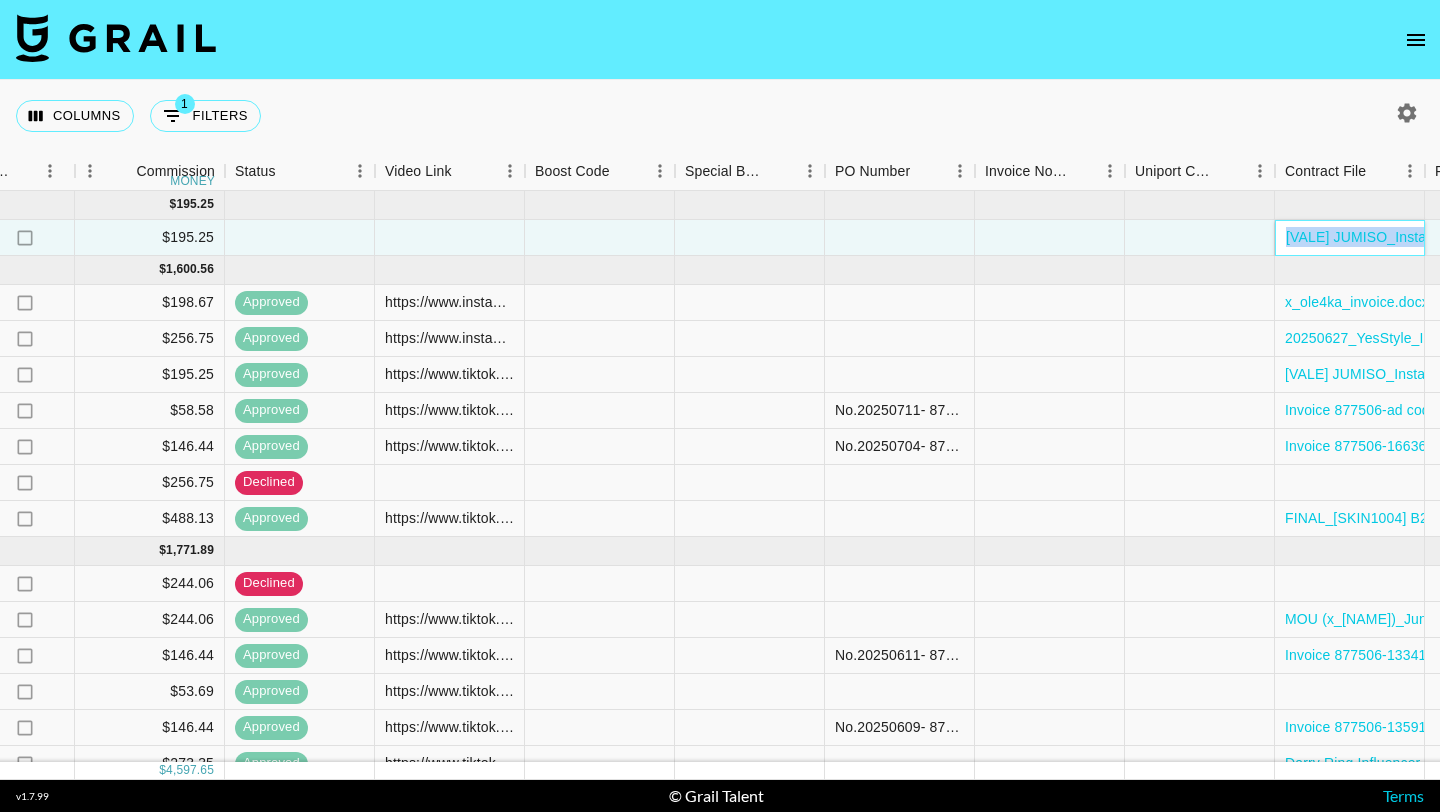 scroll, scrollTop: 0, scrollLeft: 1476, axis: horizontal 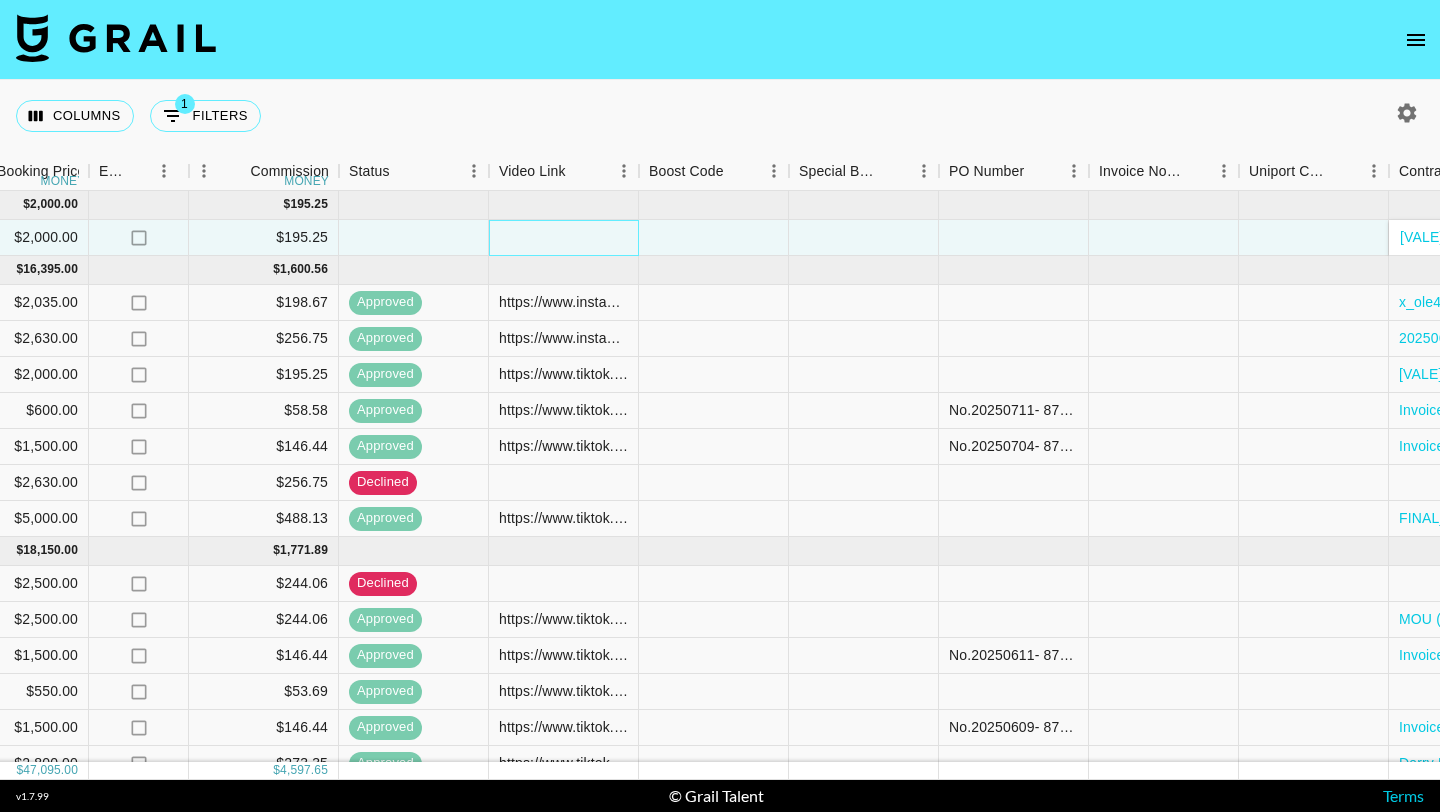 click at bounding box center [564, 238] 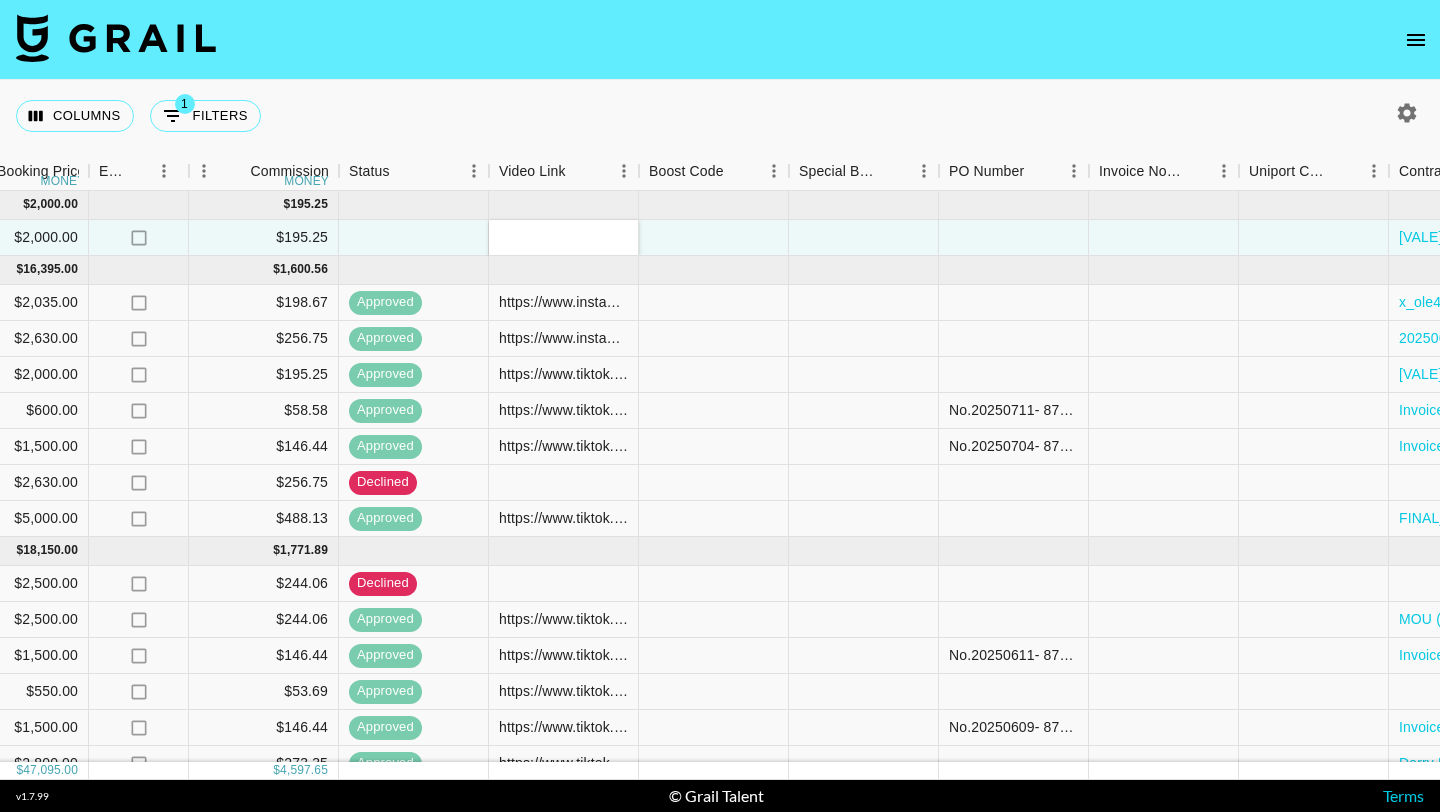 type on "https://www.tiktok.com/@x_ole4ka/video/7534336337462201606?_r=1&_t=ZM-8yZLkI1mx7N" 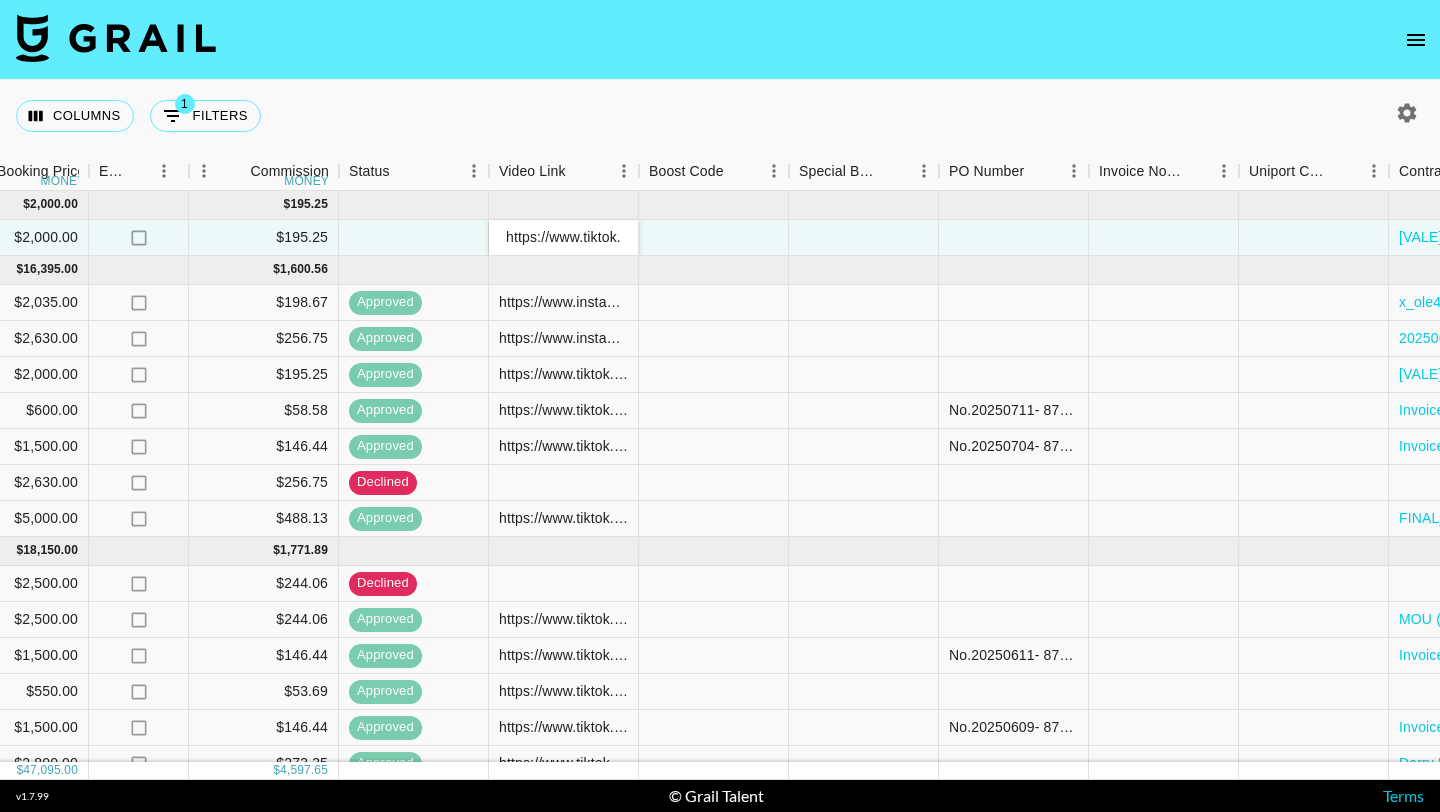 scroll, scrollTop: 0, scrollLeft: 475, axis: horizontal 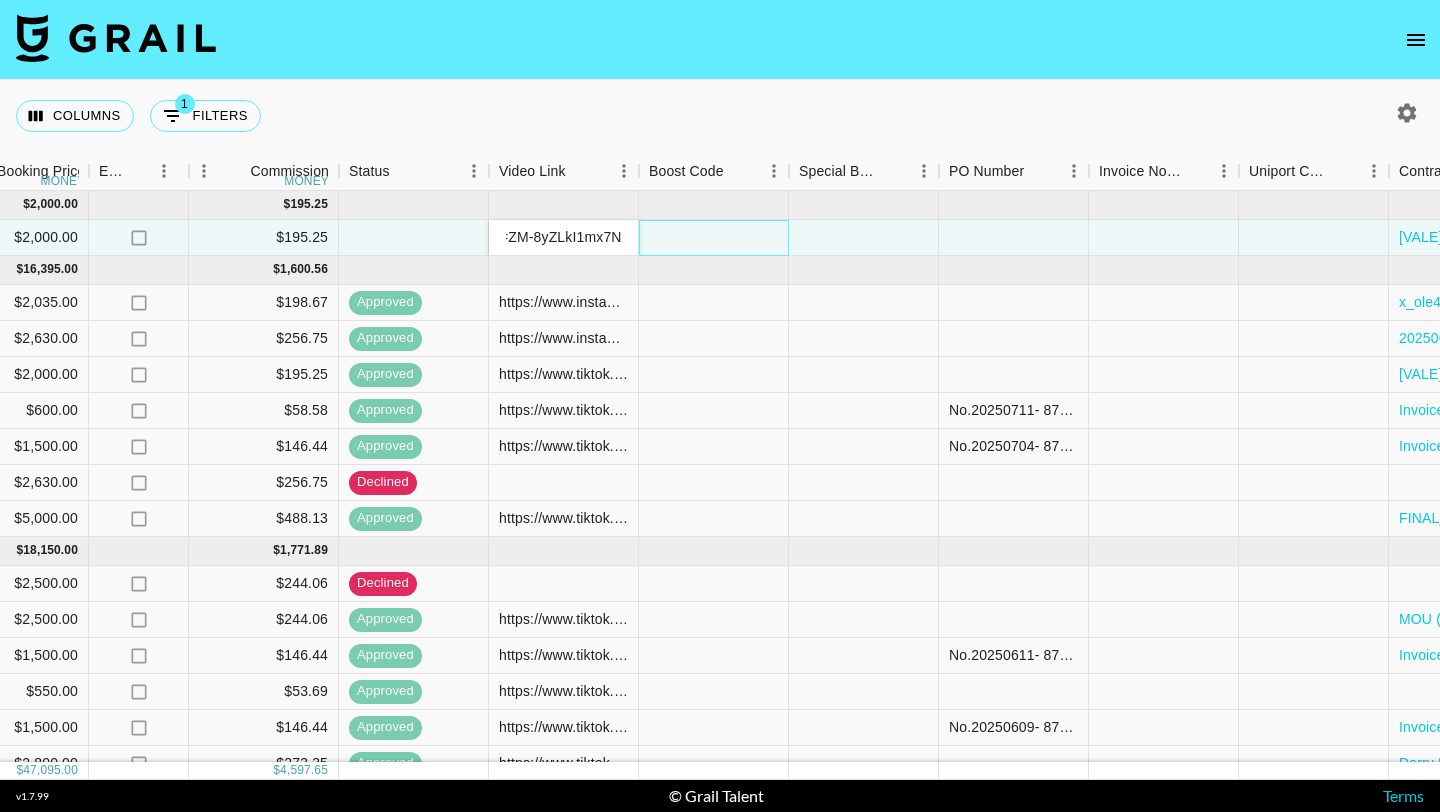 click at bounding box center (714, 238) 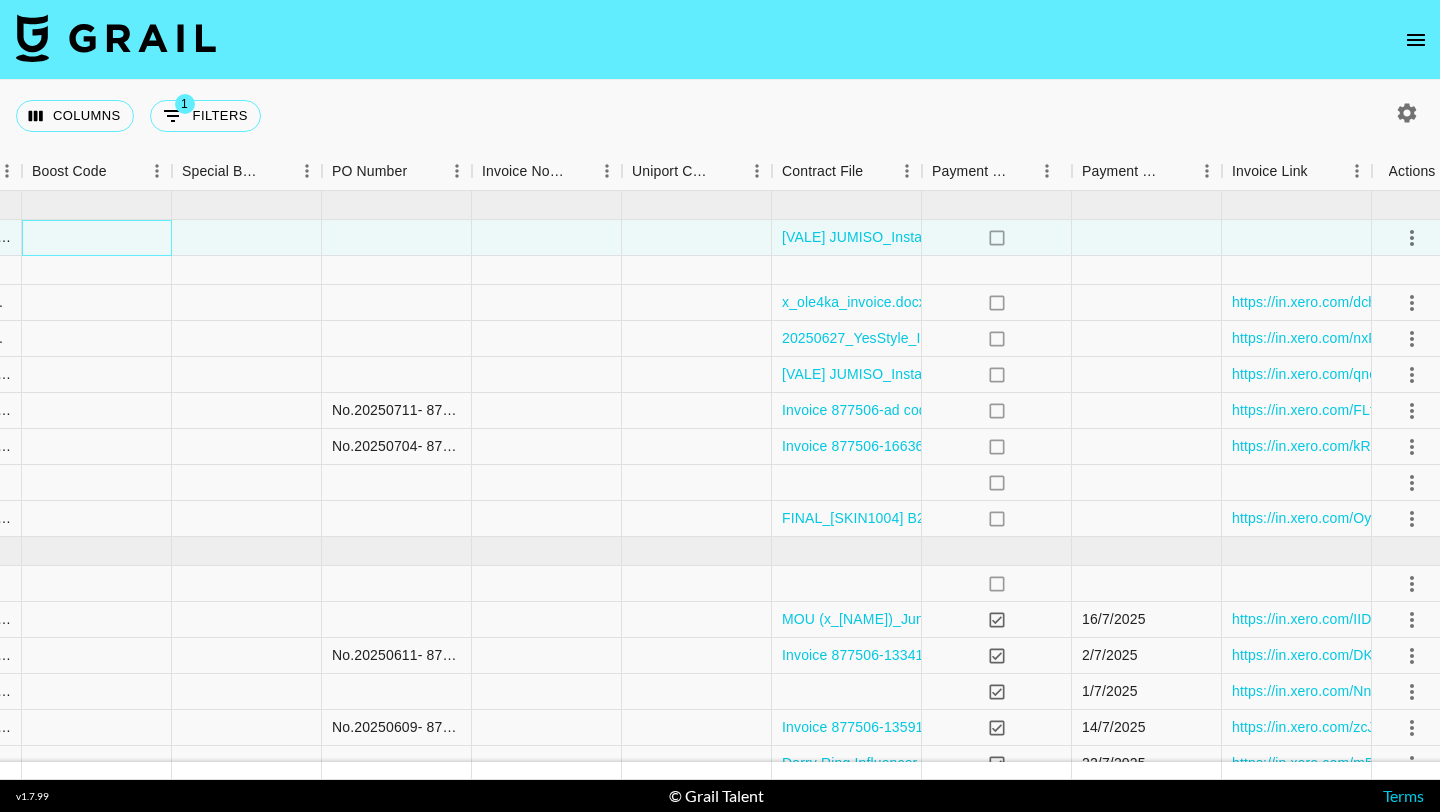 scroll, scrollTop: 0, scrollLeft: 2105, axis: horizontal 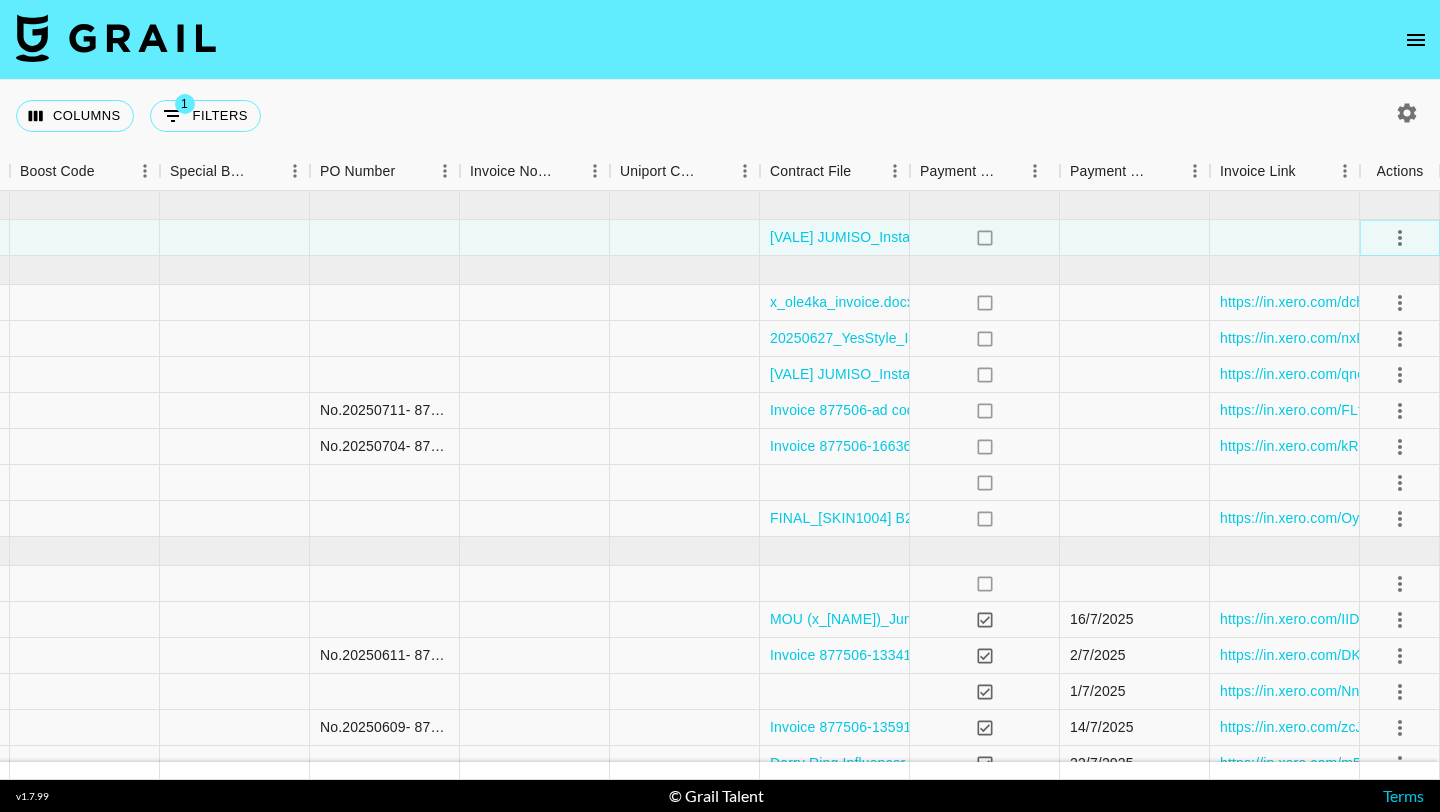 click 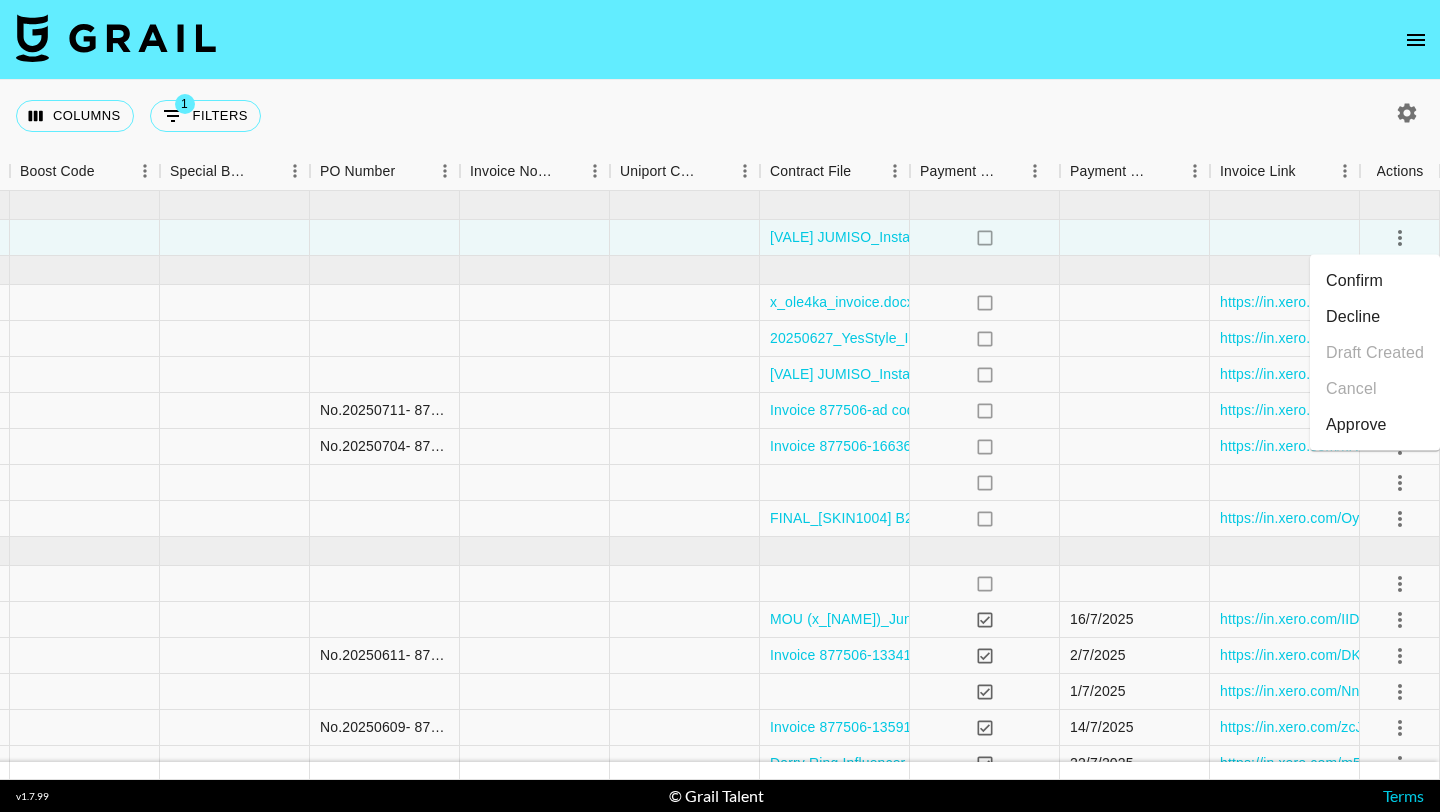 click on "Approve" at bounding box center [1356, 425] 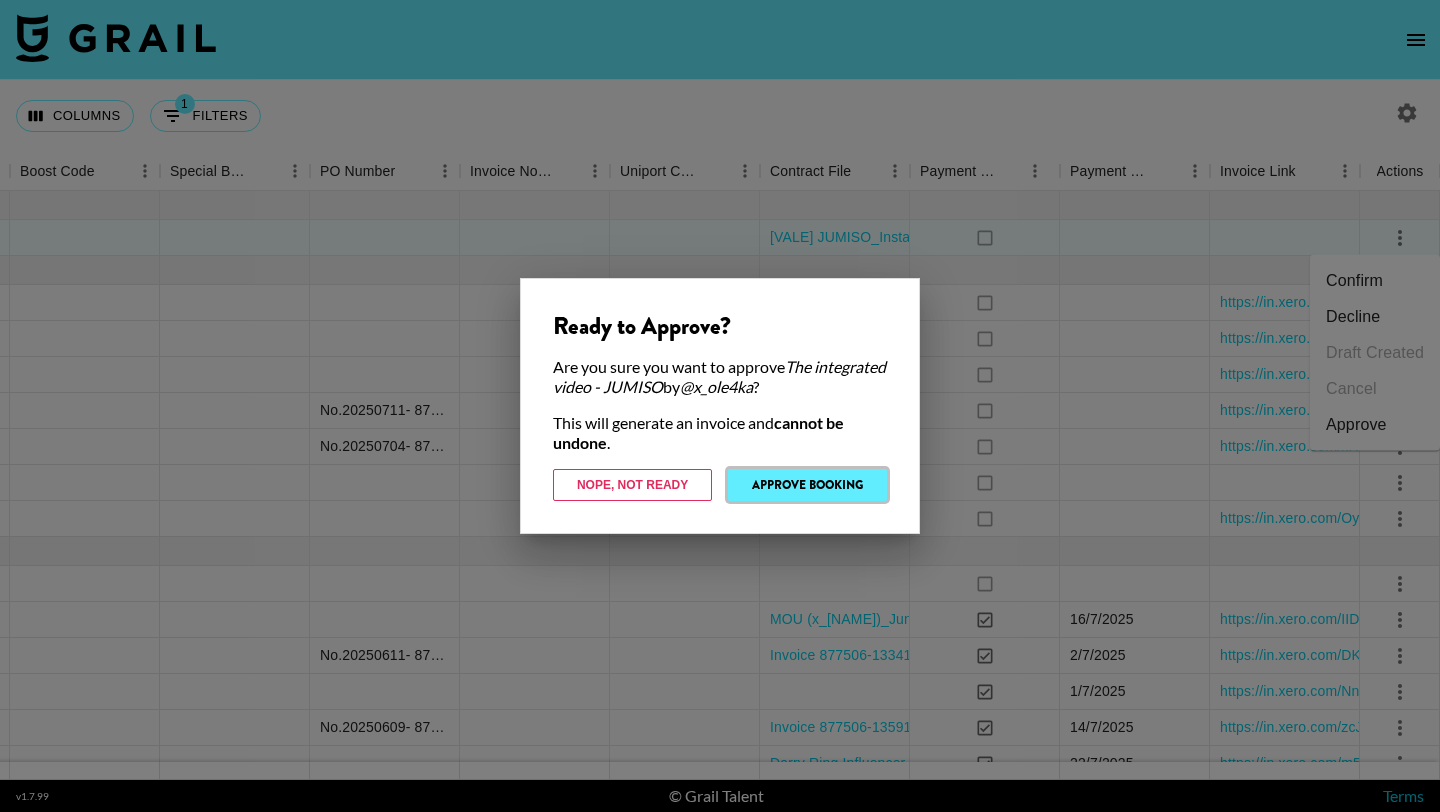 click on "Approve Booking" at bounding box center (807, 485) 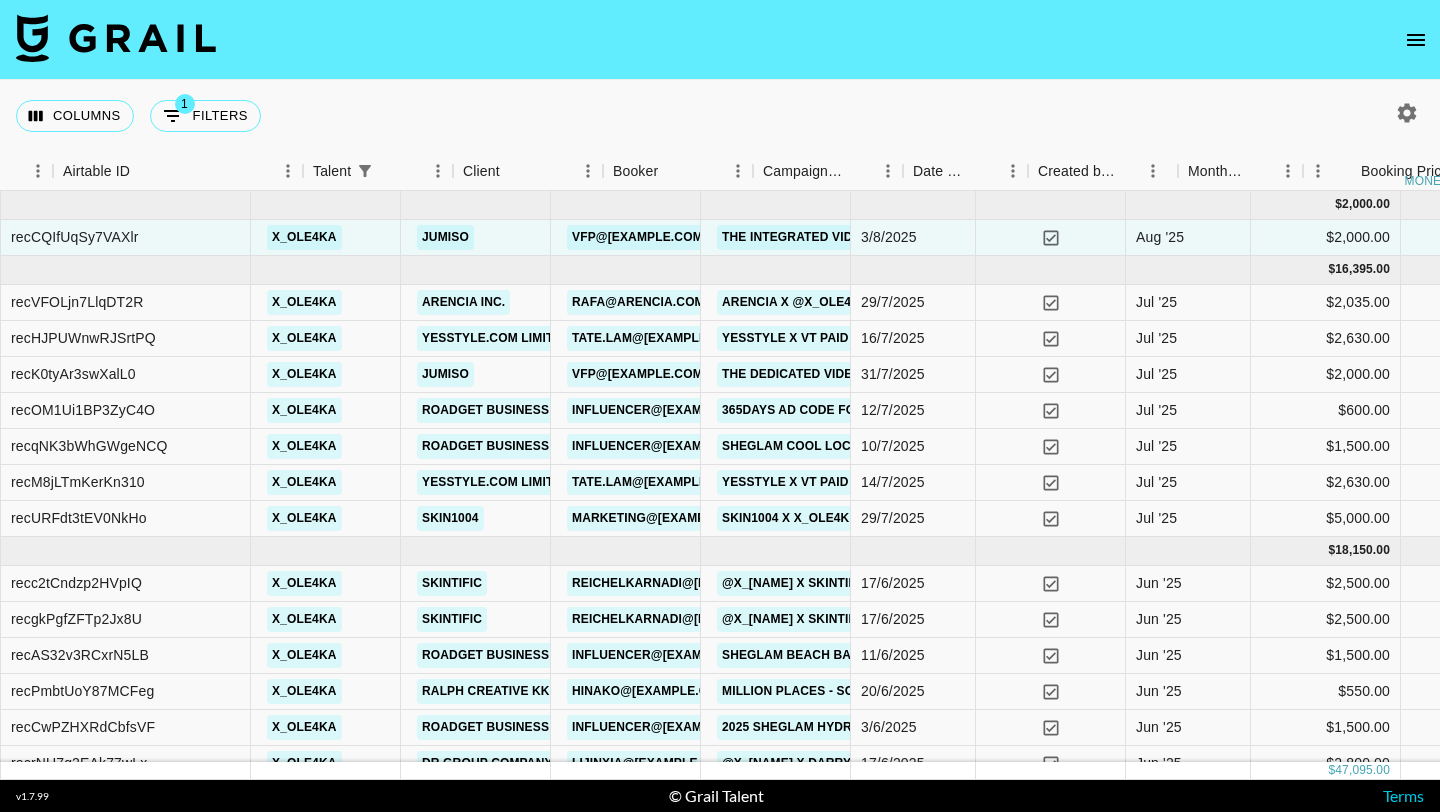 scroll, scrollTop: 0, scrollLeft: 0, axis: both 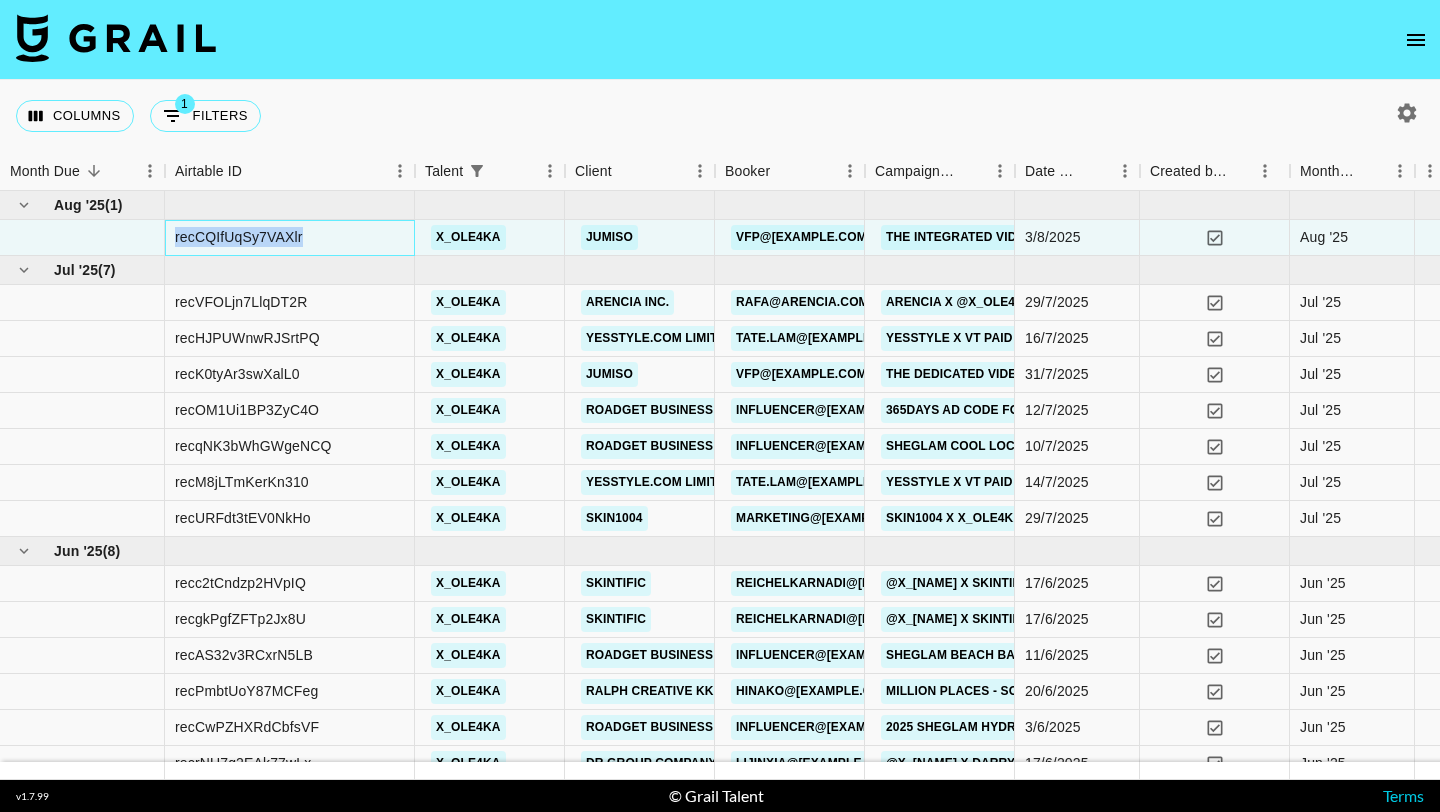 drag, startPoint x: 345, startPoint y: 240, endPoint x: 163, endPoint y: 236, distance: 182.04395 